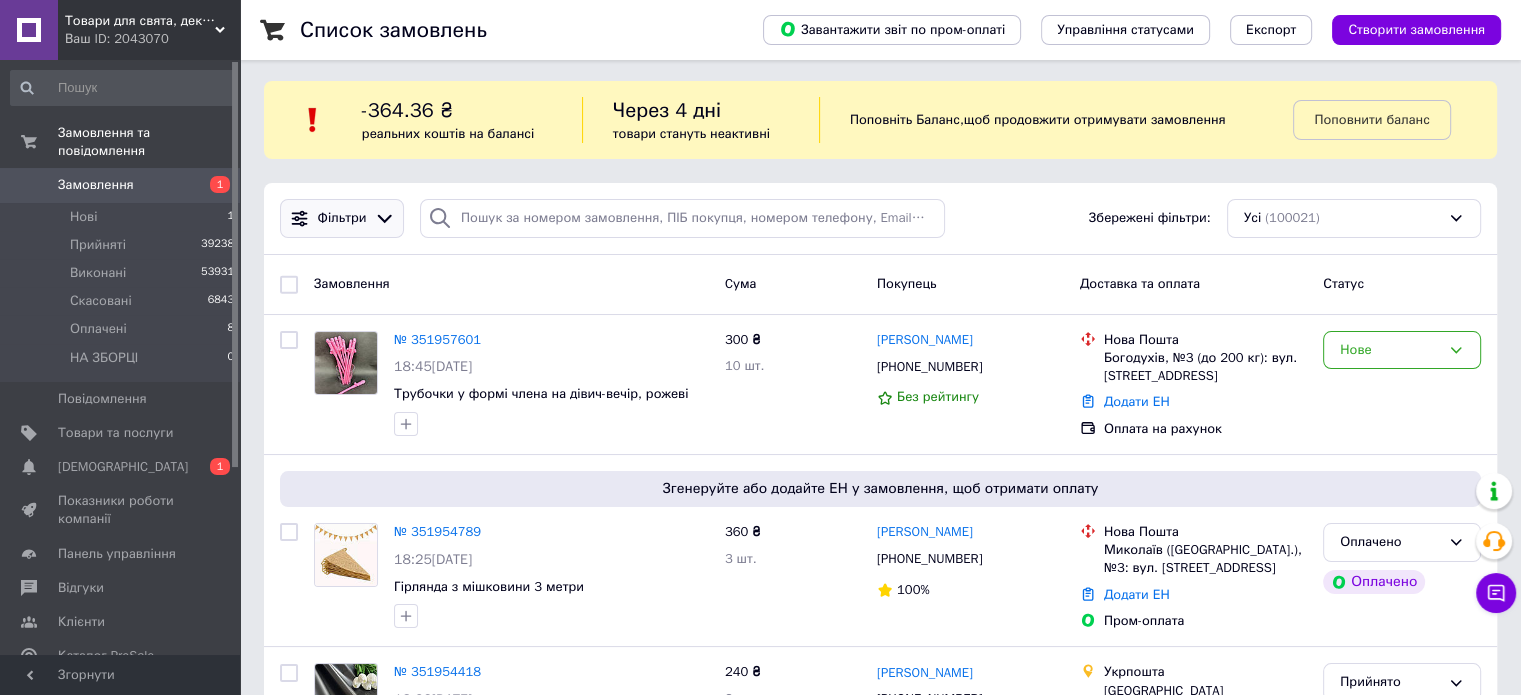 scroll, scrollTop: 0, scrollLeft: 0, axis: both 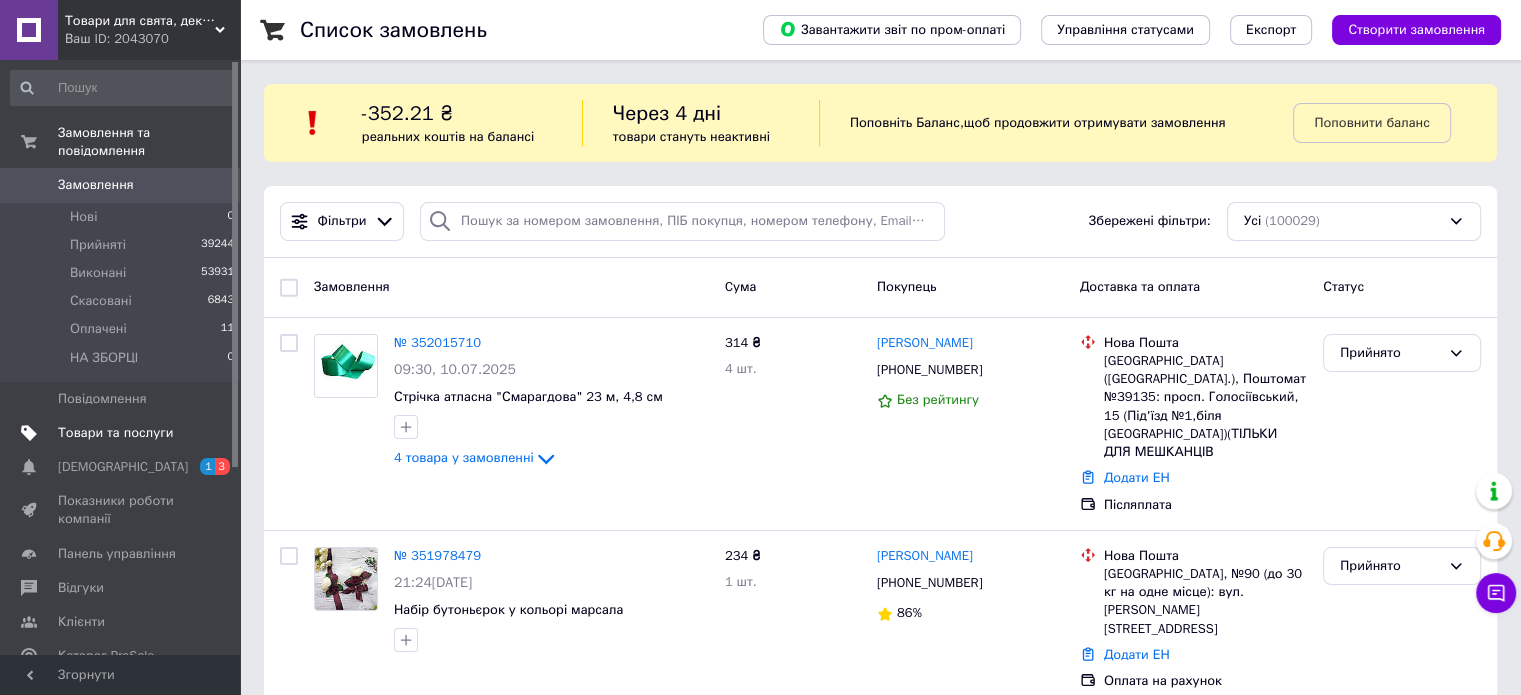 click on "Товари та послуги" at bounding box center (115, 433) 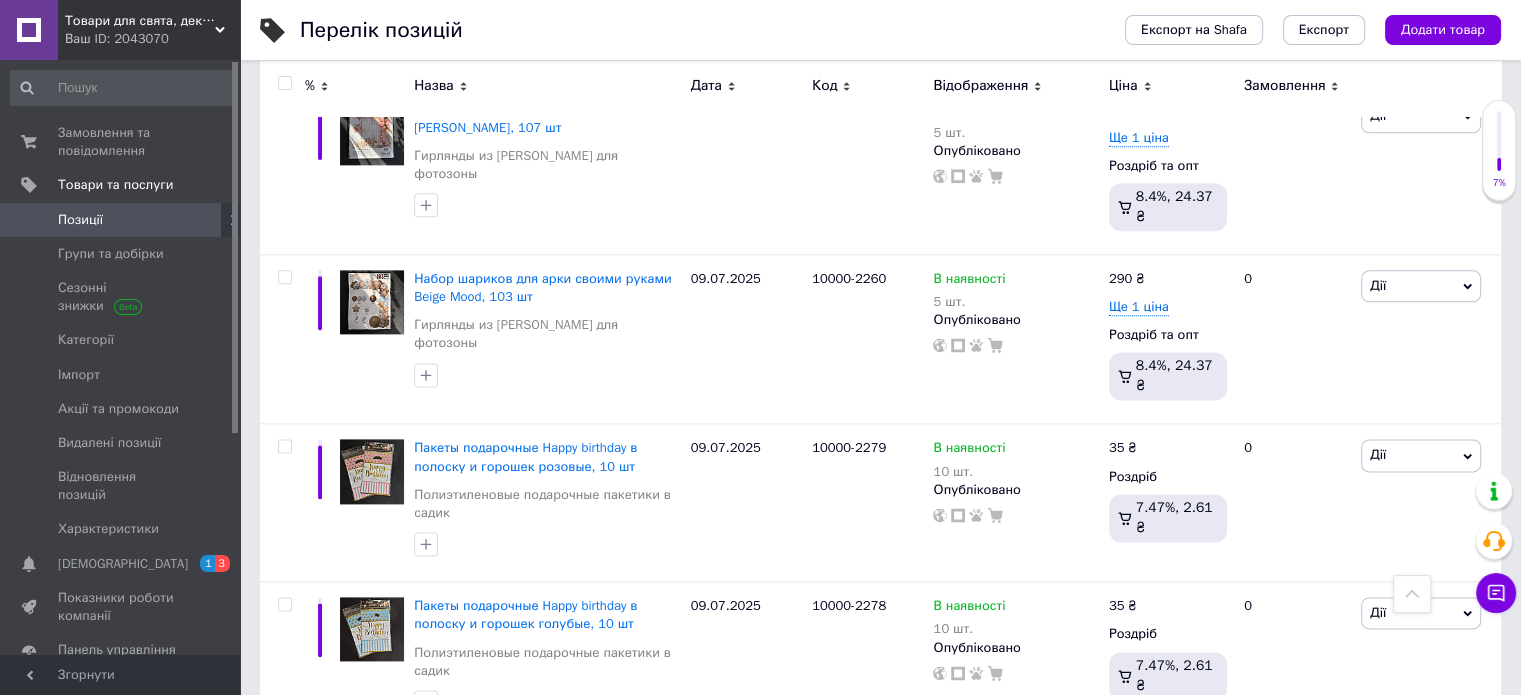 scroll, scrollTop: 2600, scrollLeft: 0, axis: vertical 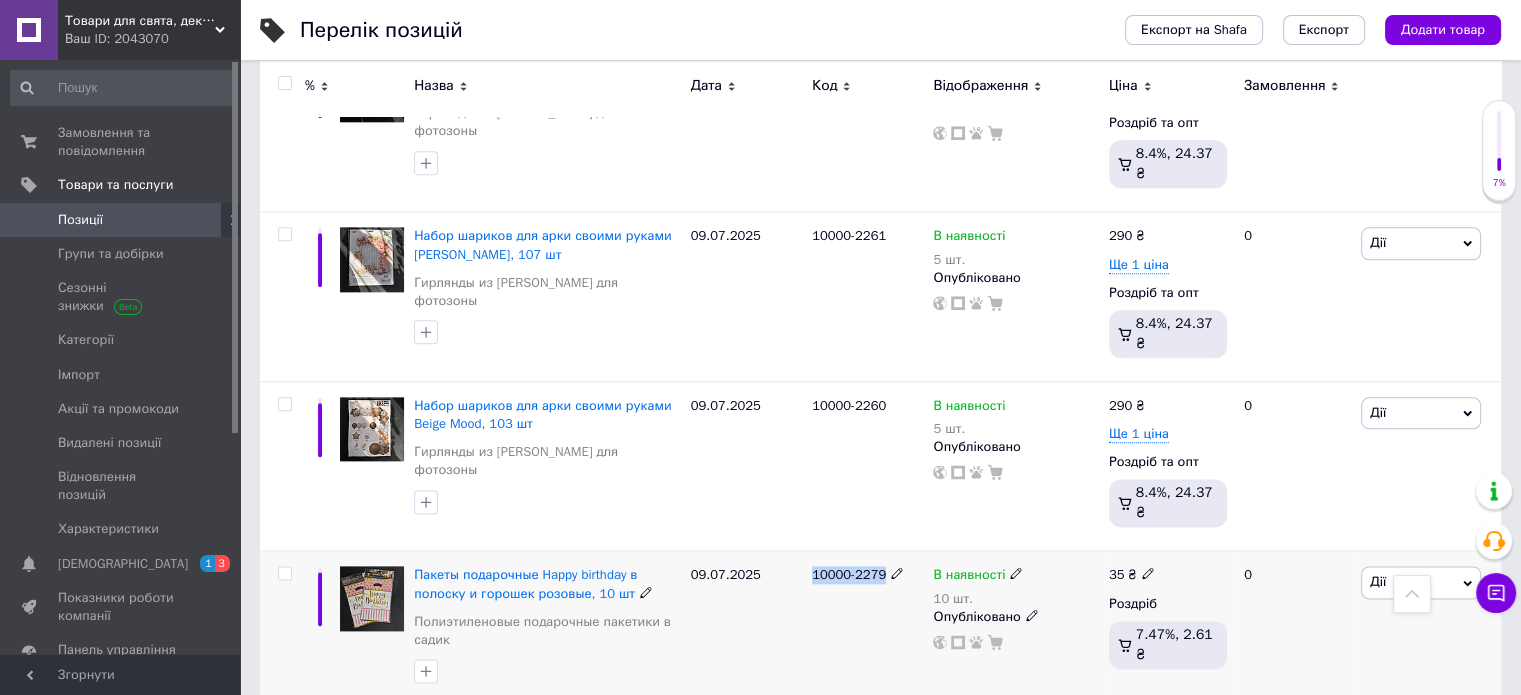 drag, startPoint x: 877, startPoint y: 312, endPoint x: 806, endPoint y: 304, distance: 71.44928 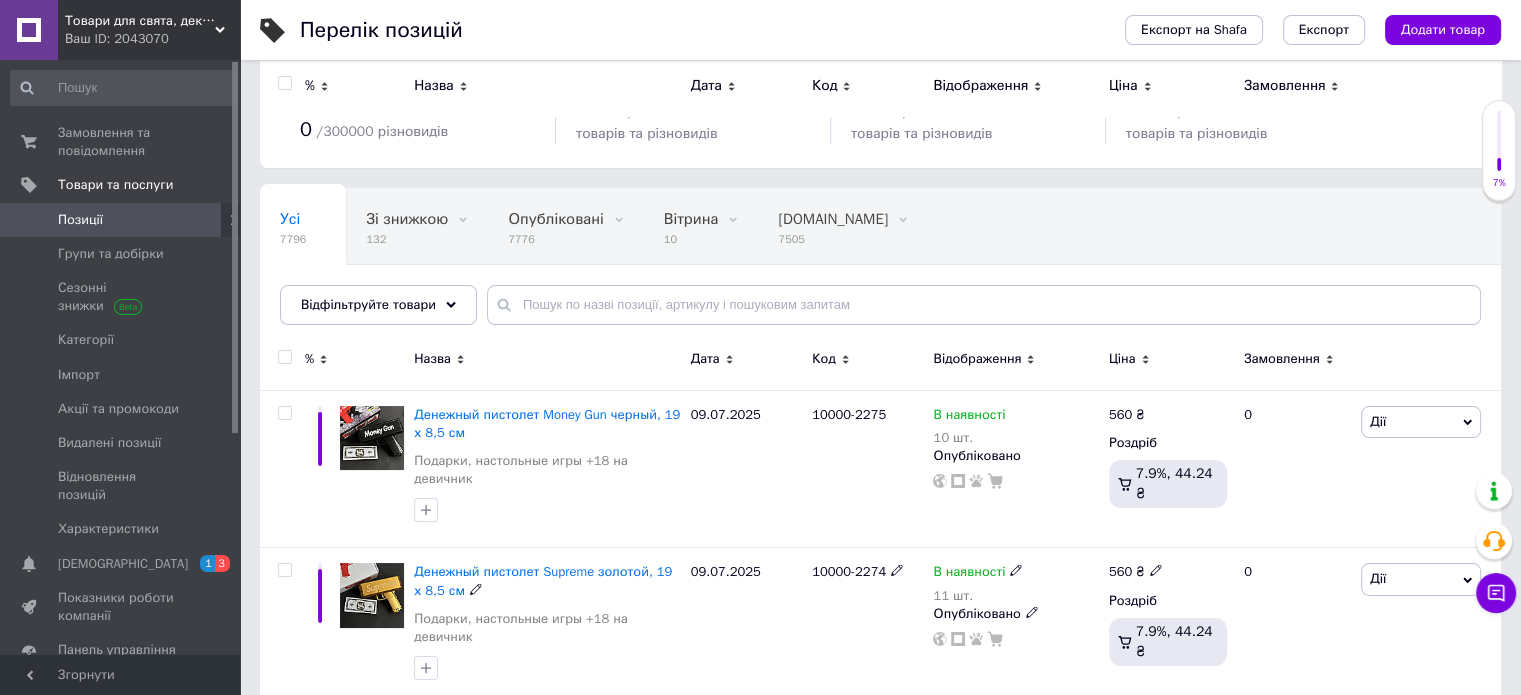 scroll, scrollTop: 0, scrollLeft: 0, axis: both 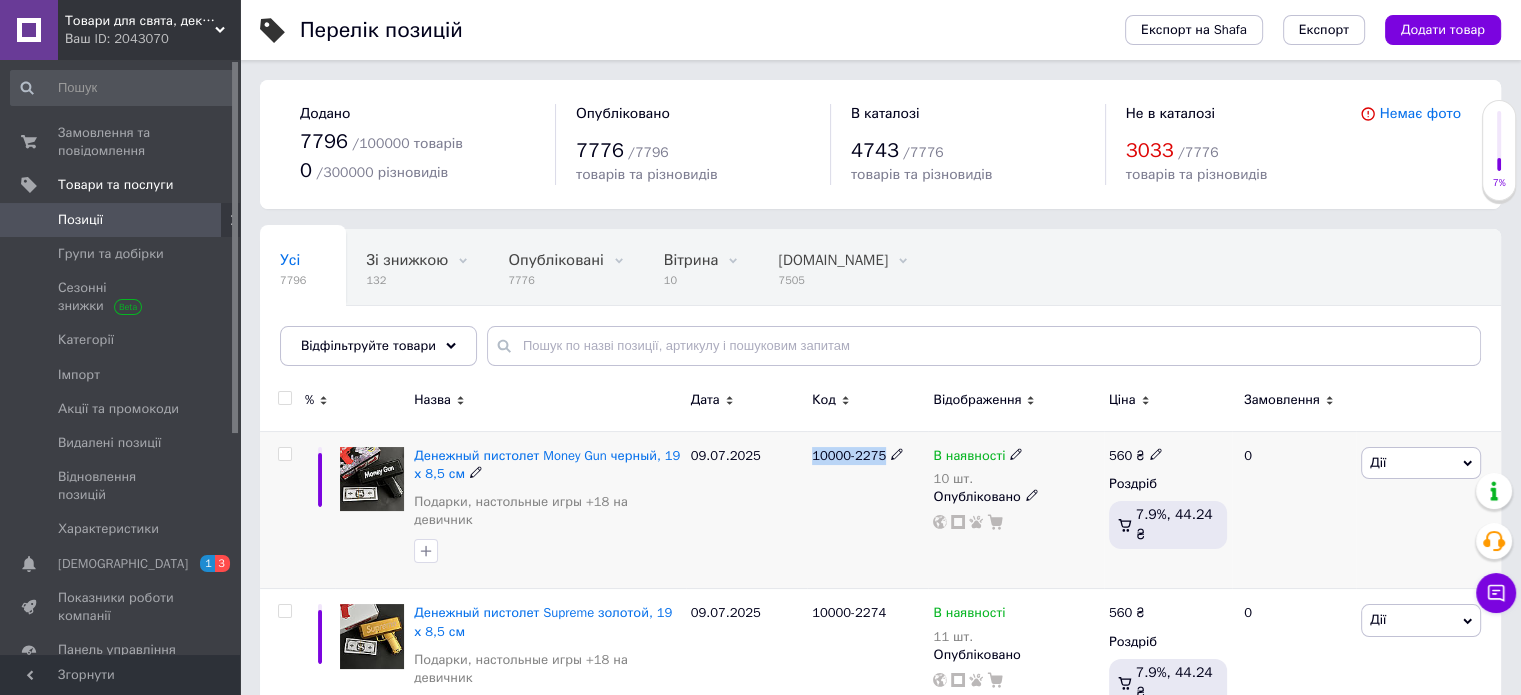 drag, startPoint x: 880, startPoint y: 451, endPoint x: 813, endPoint y: 462, distance: 67.89698 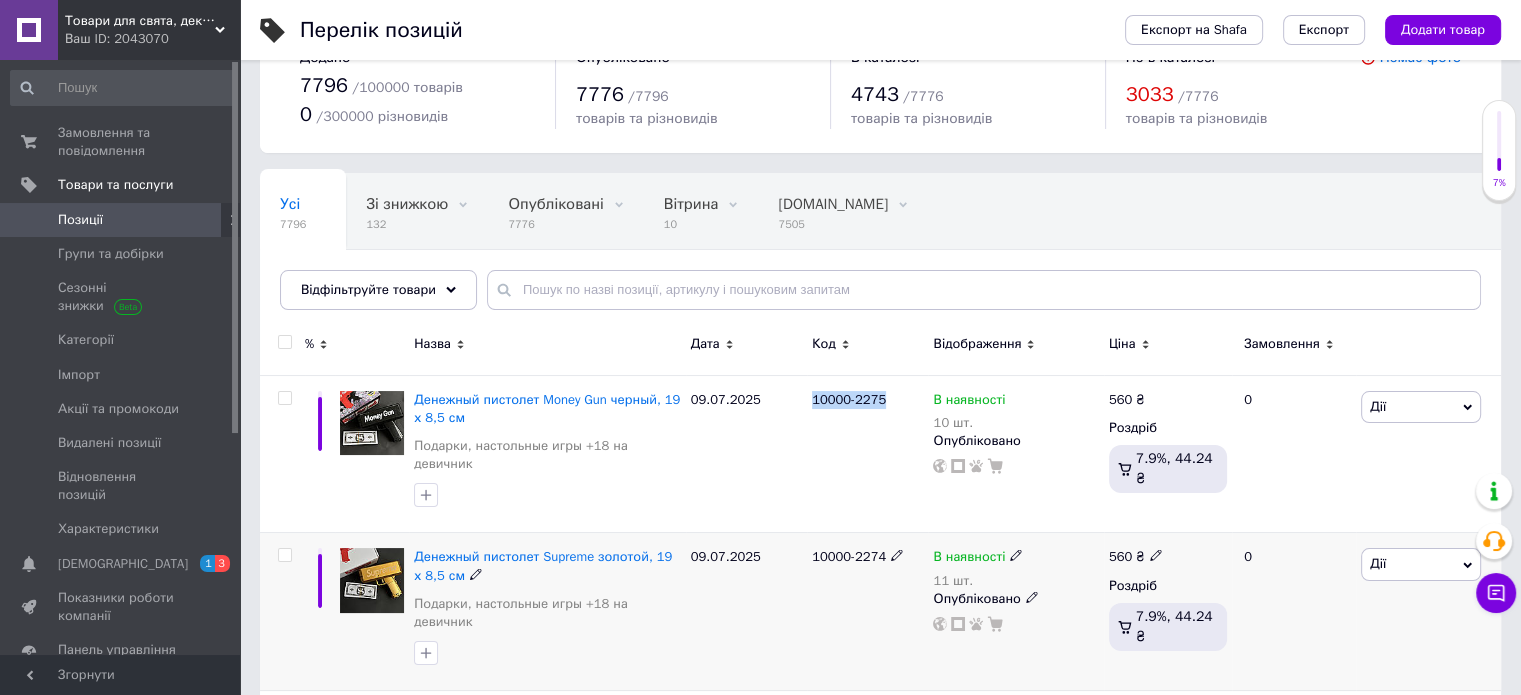 scroll, scrollTop: 100, scrollLeft: 0, axis: vertical 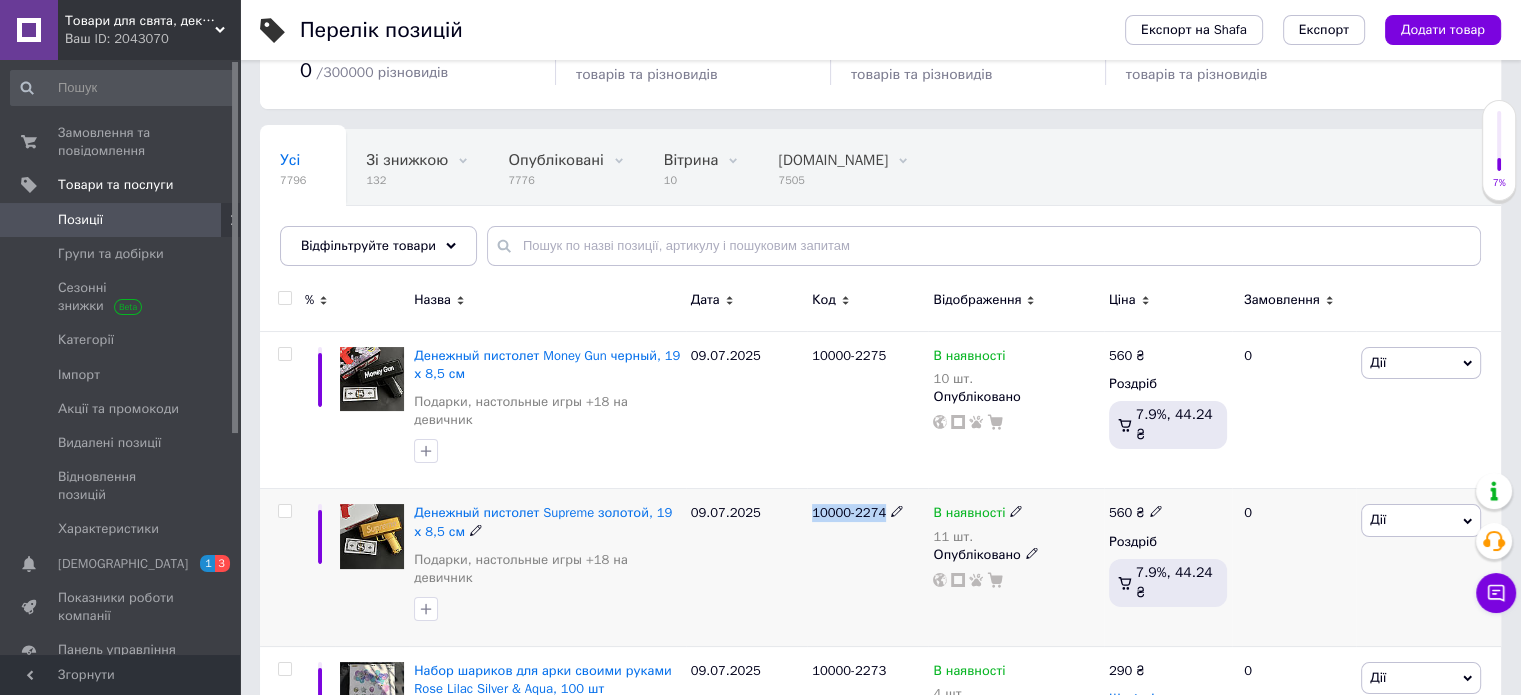drag, startPoint x: 814, startPoint y: 505, endPoint x: 887, endPoint y: 520, distance: 74.52516 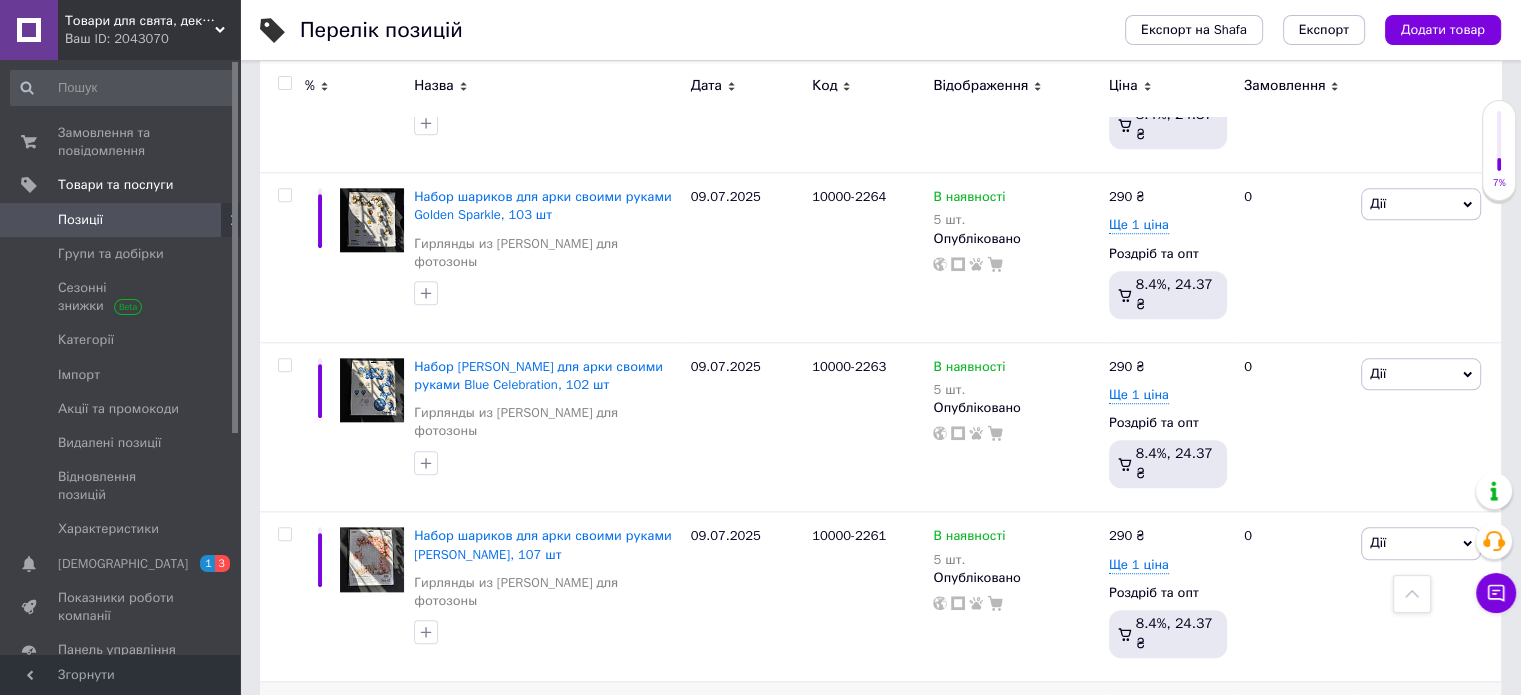 scroll, scrollTop: 2100, scrollLeft: 0, axis: vertical 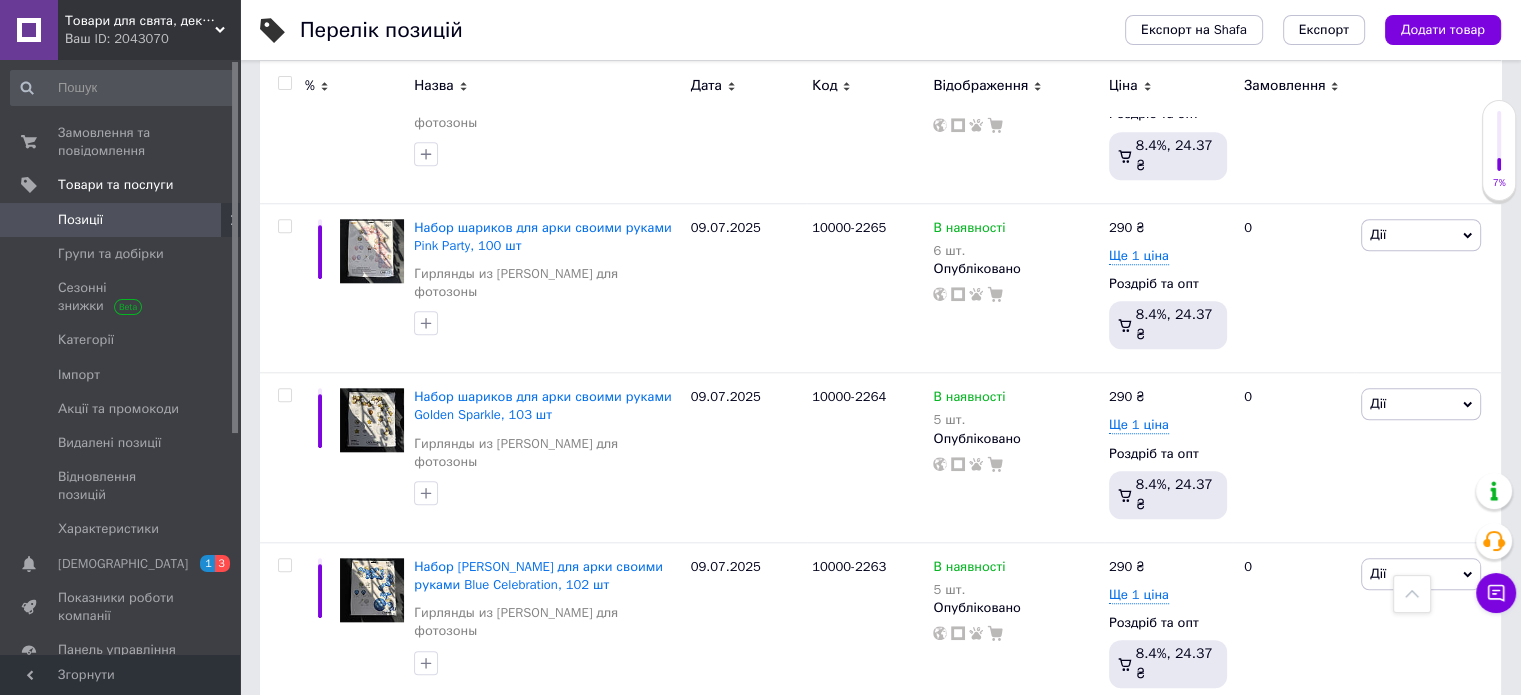 drag, startPoint x: 814, startPoint y: 510, endPoint x: 889, endPoint y: 523, distance: 76.11833 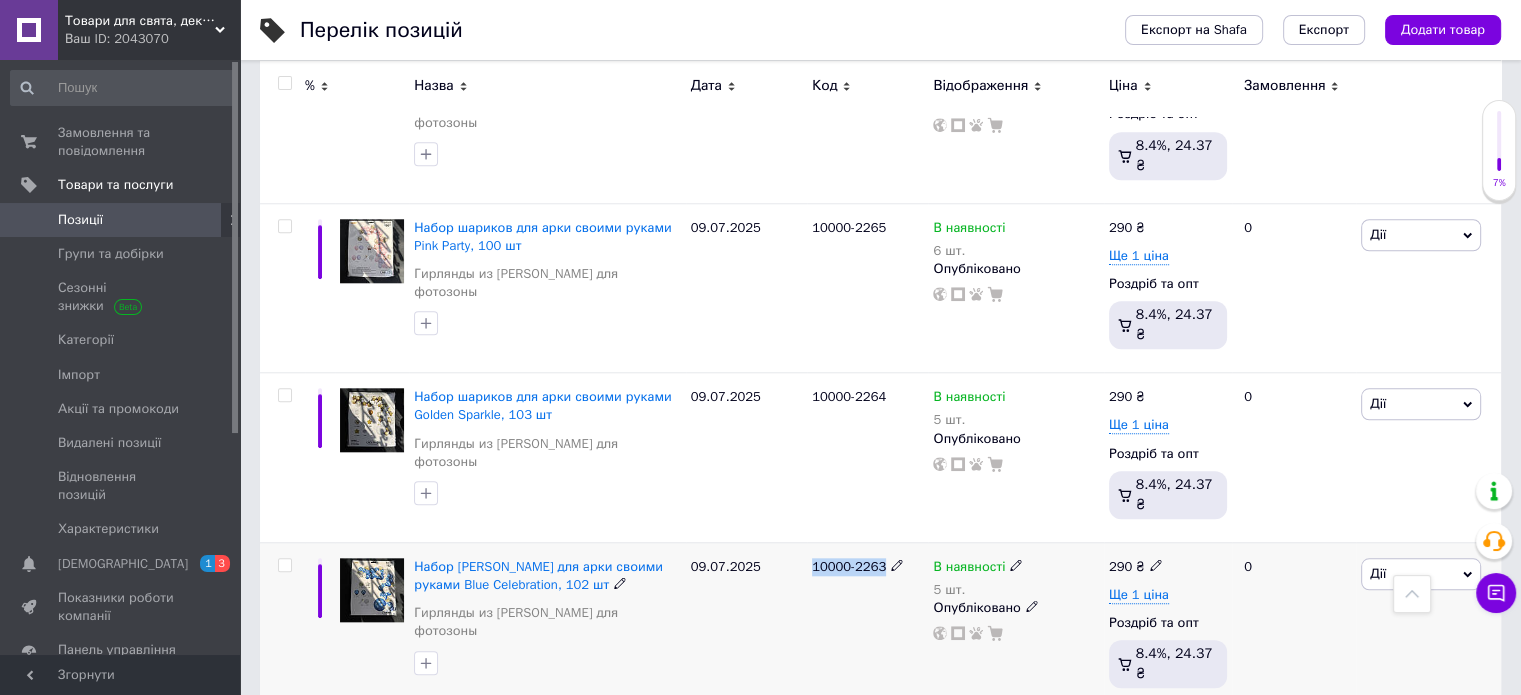drag, startPoint x: 810, startPoint y: 358, endPoint x: 877, endPoint y: 366, distance: 67.47592 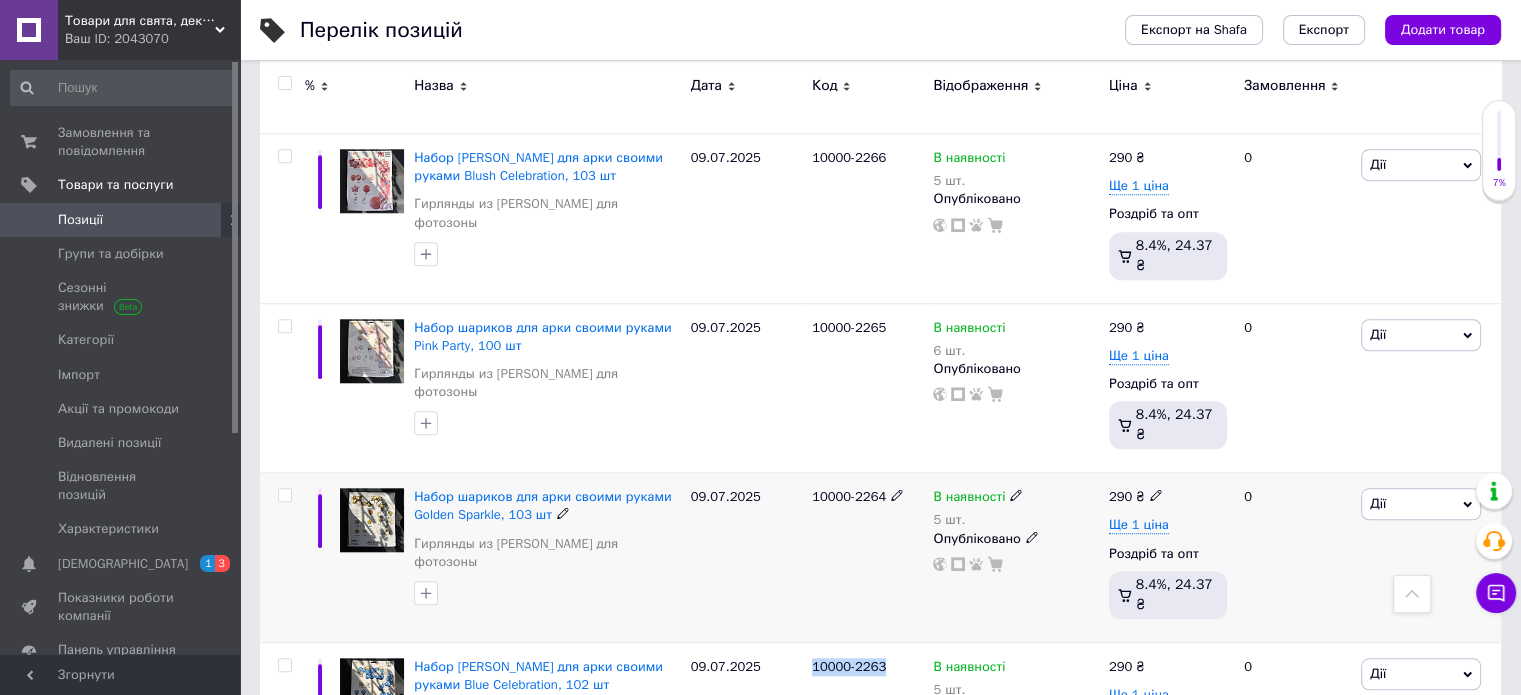 scroll, scrollTop: 1800, scrollLeft: 0, axis: vertical 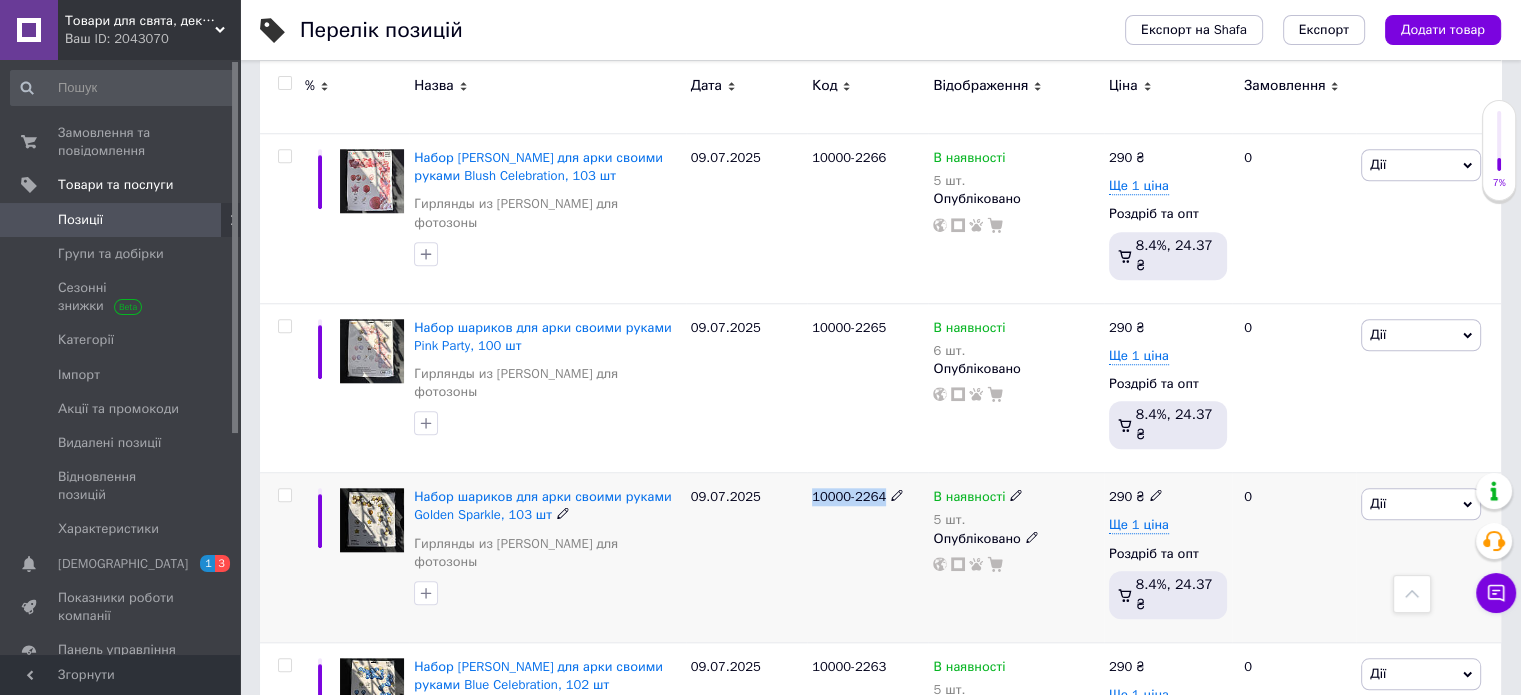 drag, startPoint x: 804, startPoint y: 309, endPoint x: 880, endPoint y: 314, distance: 76.1643 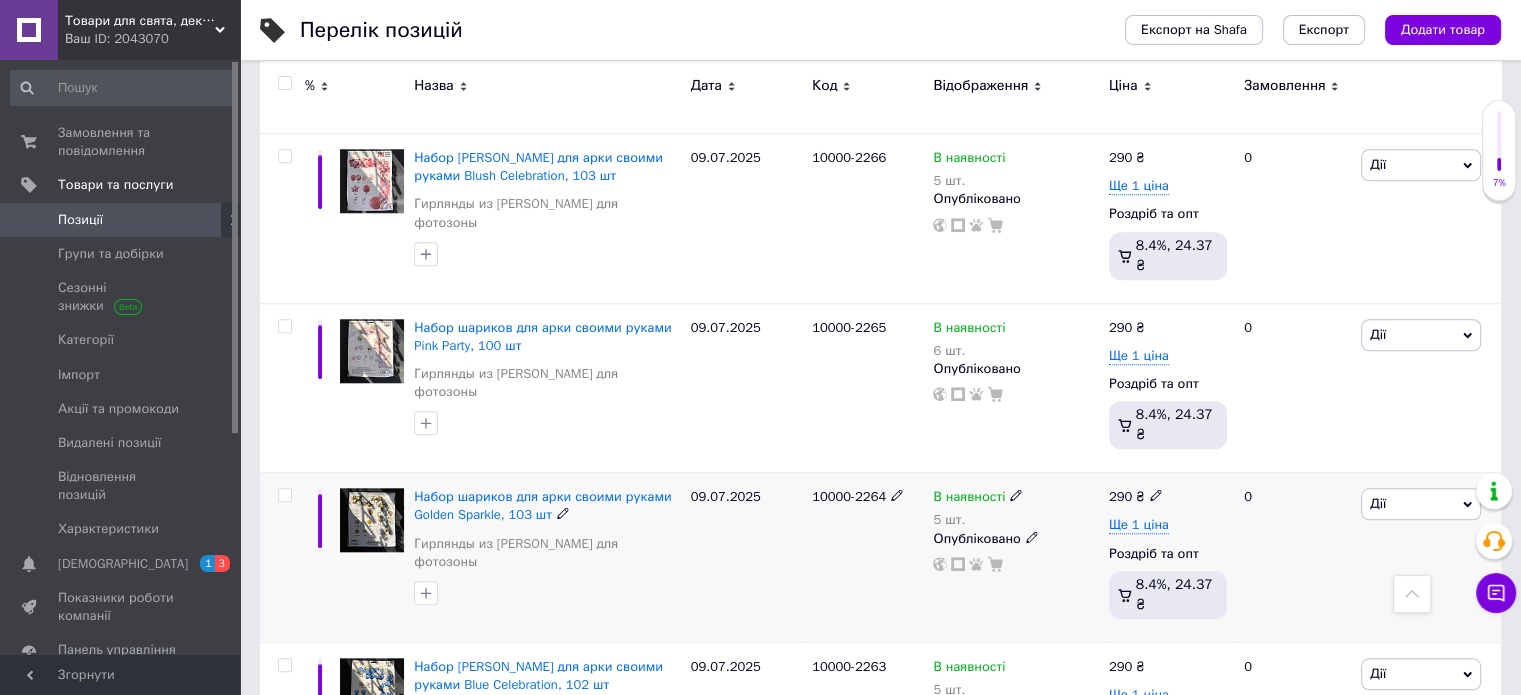 drag, startPoint x: 880, startPoint y: 314, endPoint x: 819, endPoint y: 320, distance: 61.294373 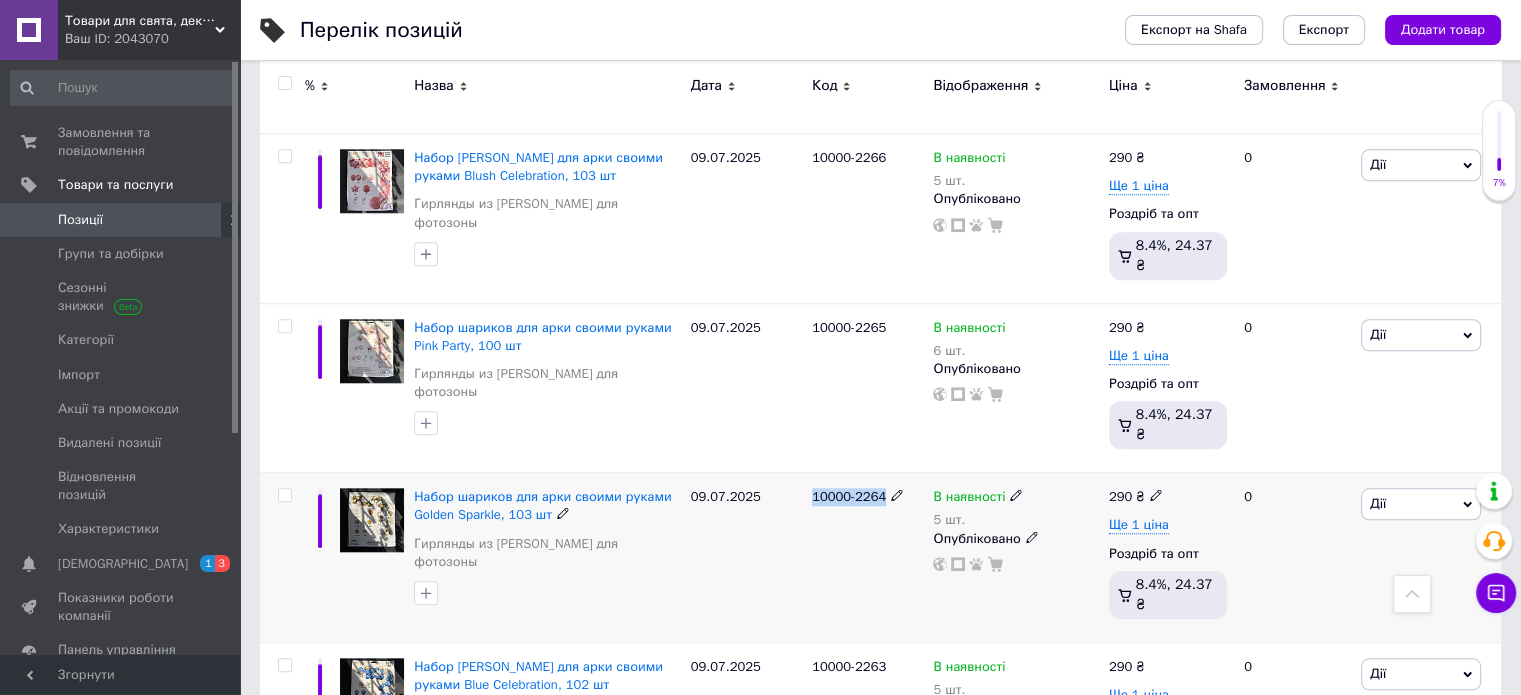 drag, startPoint x: 809, startPoint y: 315, endPoint x: 880, endPoint y: 307, distance: 71.44928 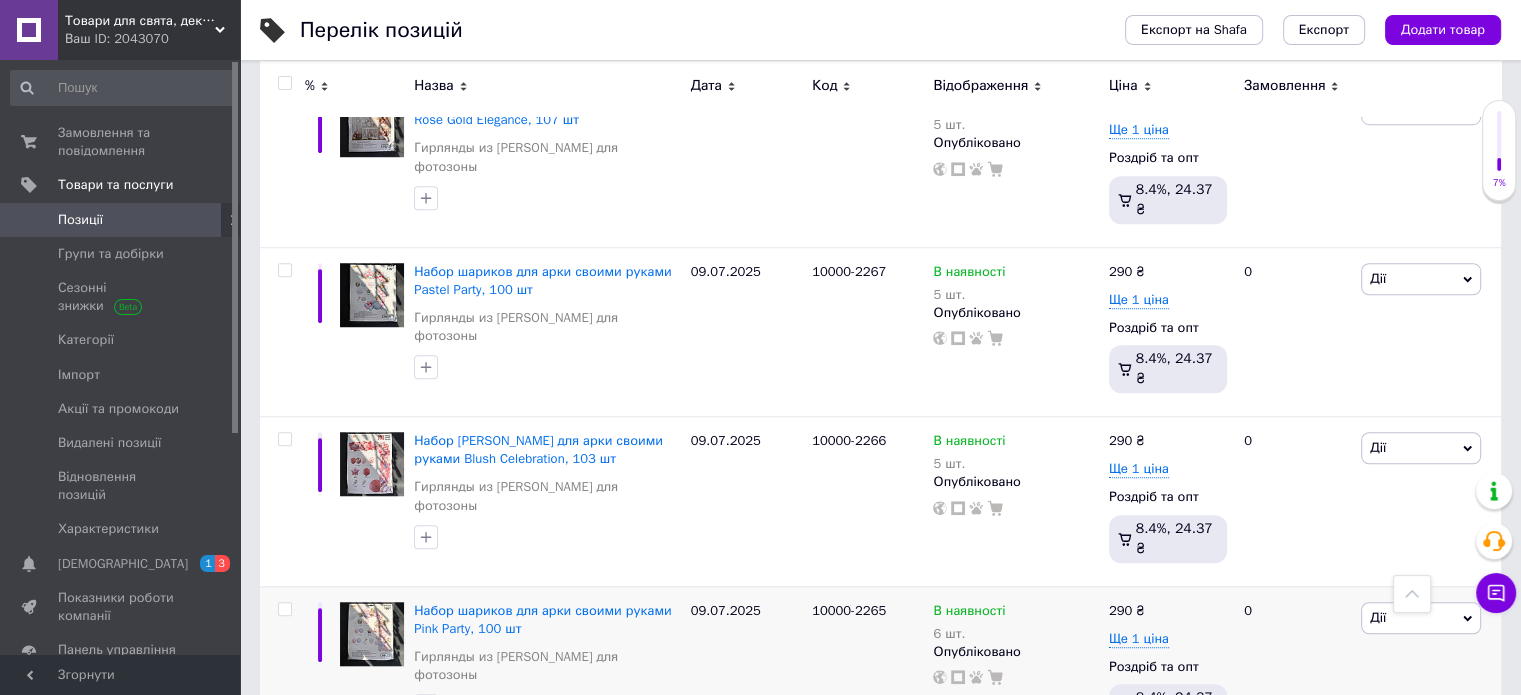 scroll, scrollTop: 1500, scrollLeft: 0, axis: vertical 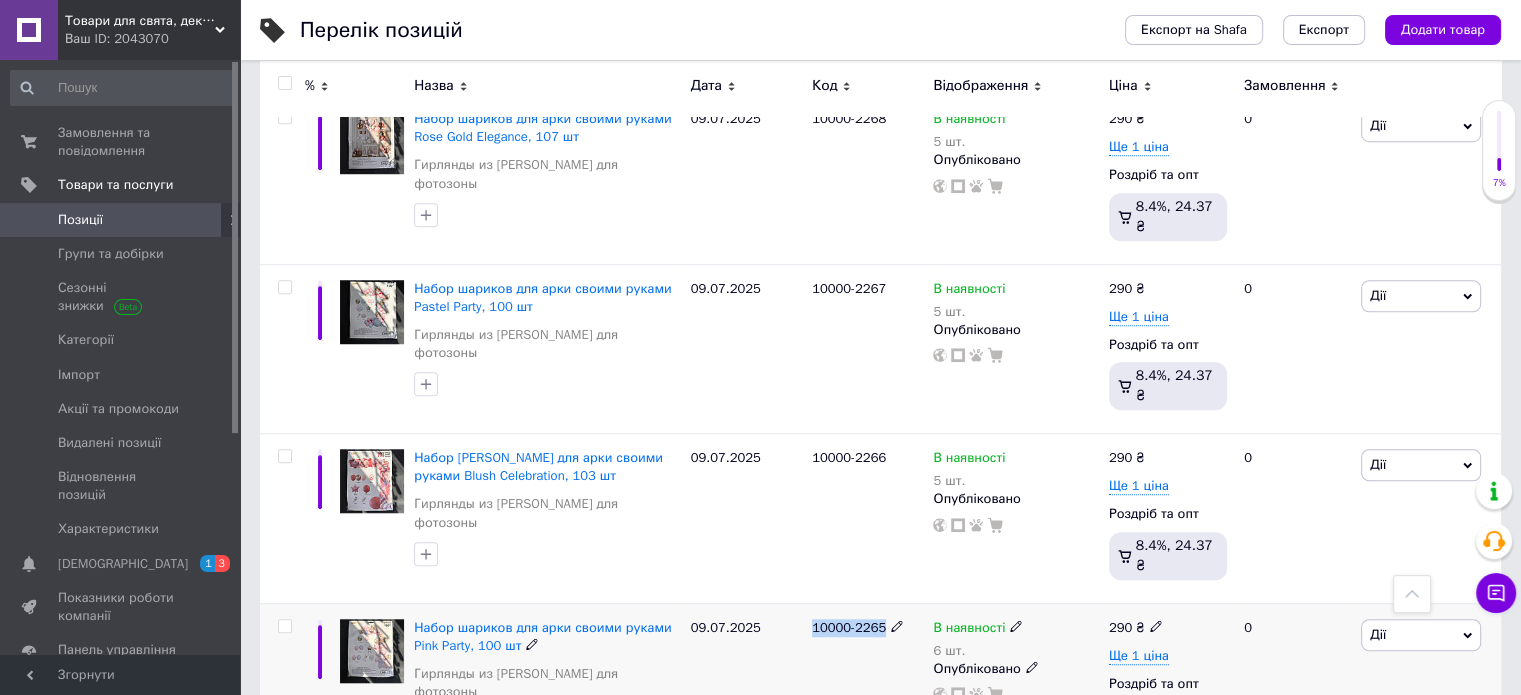 drag, startPoint x: 809, startPoint y: 459, endPoint x: 867, endPoint y: 479, distance: 61.351448 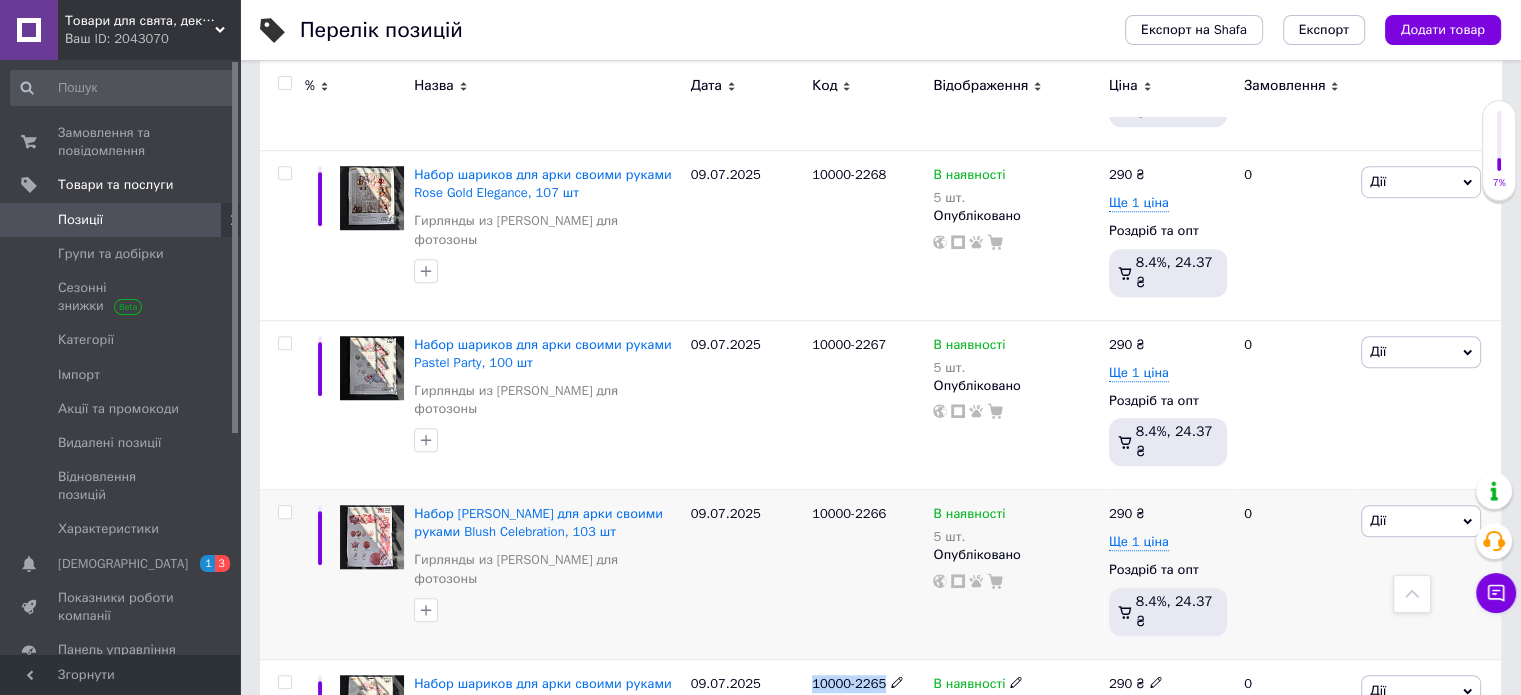 scroll, scrollTop: 1400, scrollLeft: 0, axis: vertical 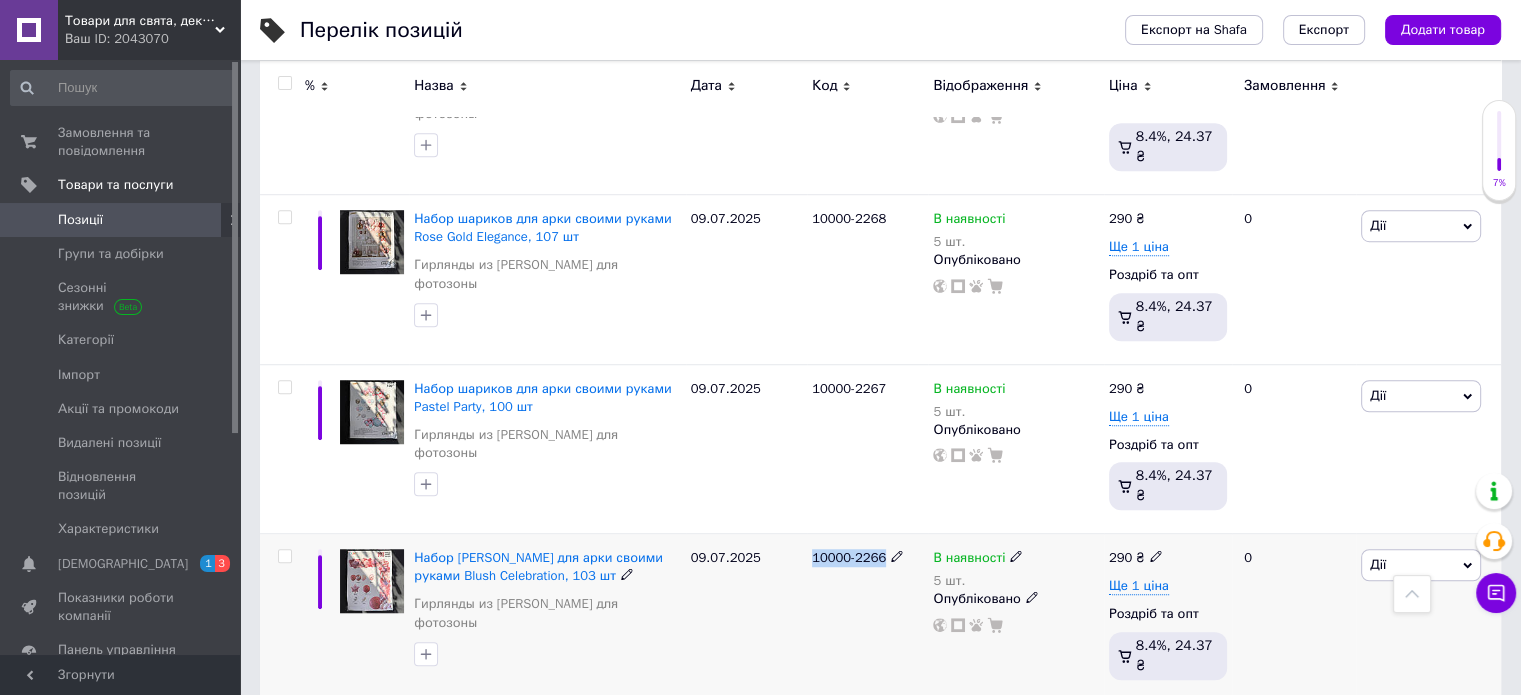 drag, startPoint x: 812, startPoint y: 414, endPoint x: 879, endPoint y: 405, distance: 67.601776 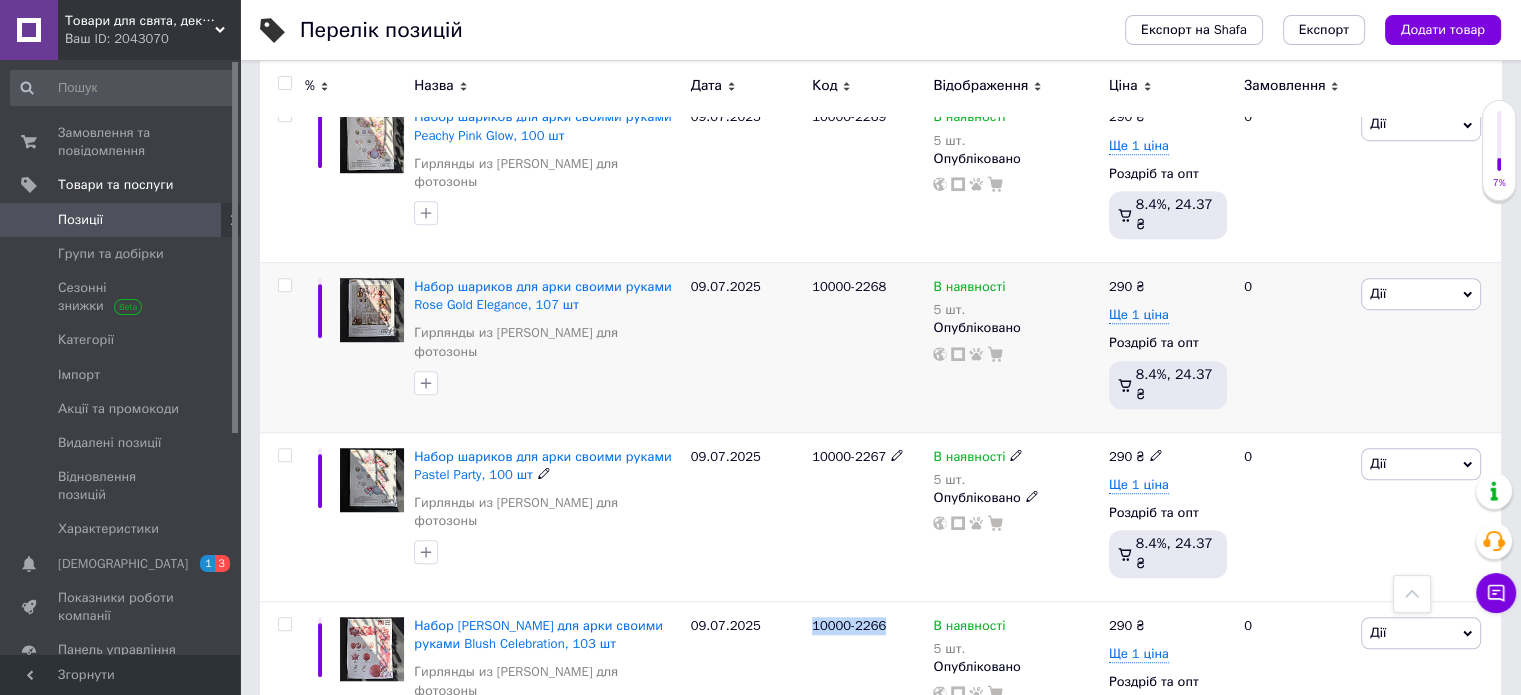scroll, scrollTop: 1300, scrollLeft: 0, axis: vertical 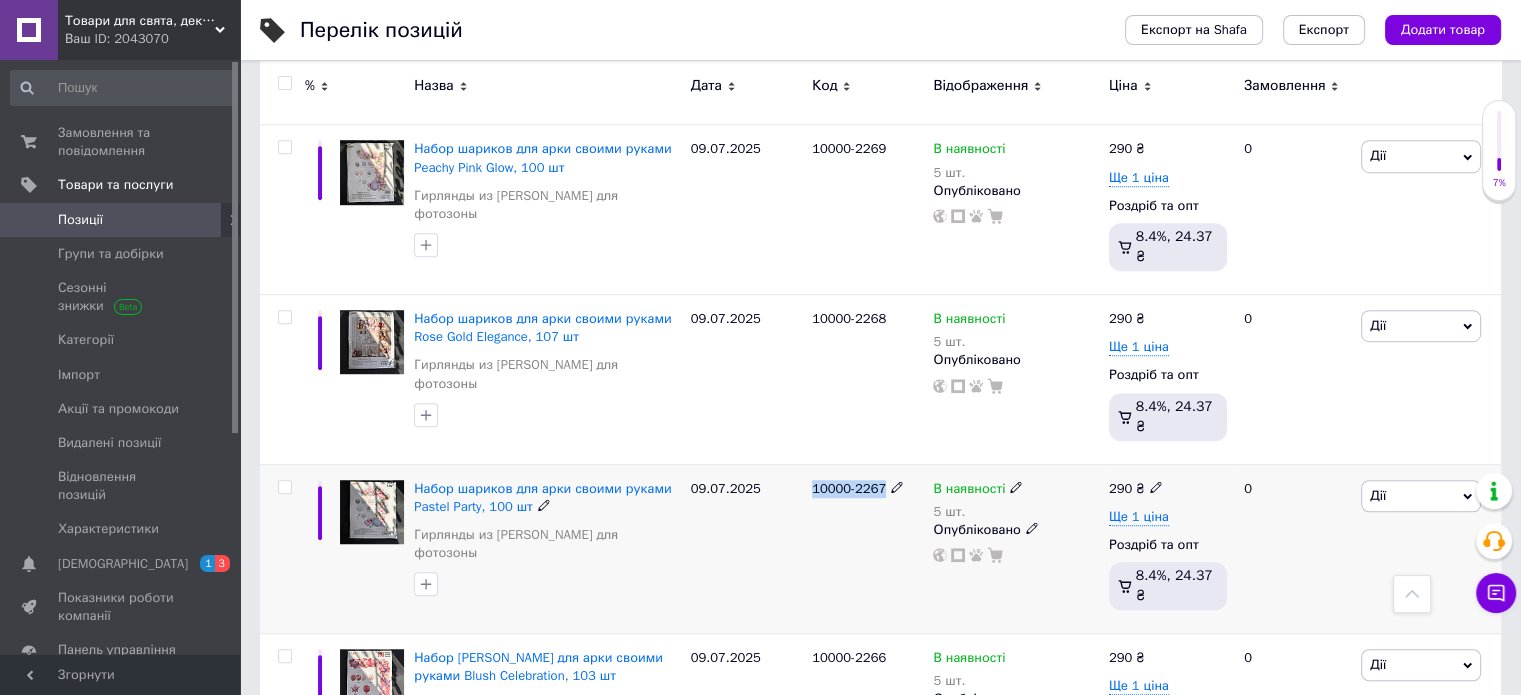 drag, startPoint x: 812, startPoint y: 365, endPoint x: 924, endPoint y: 351, distance: 112.871605 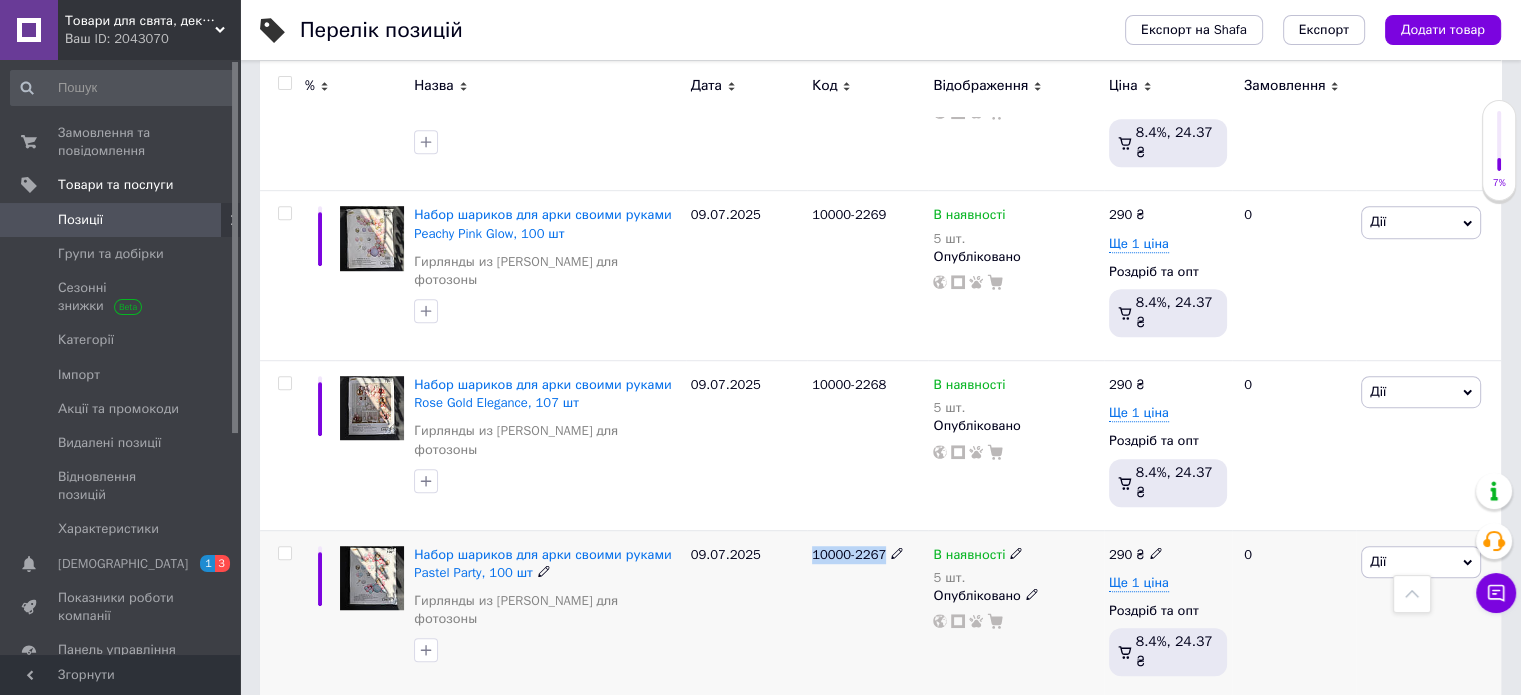 scroll, scrollTop: 1200, scrollLeft: 0, axis: vertical 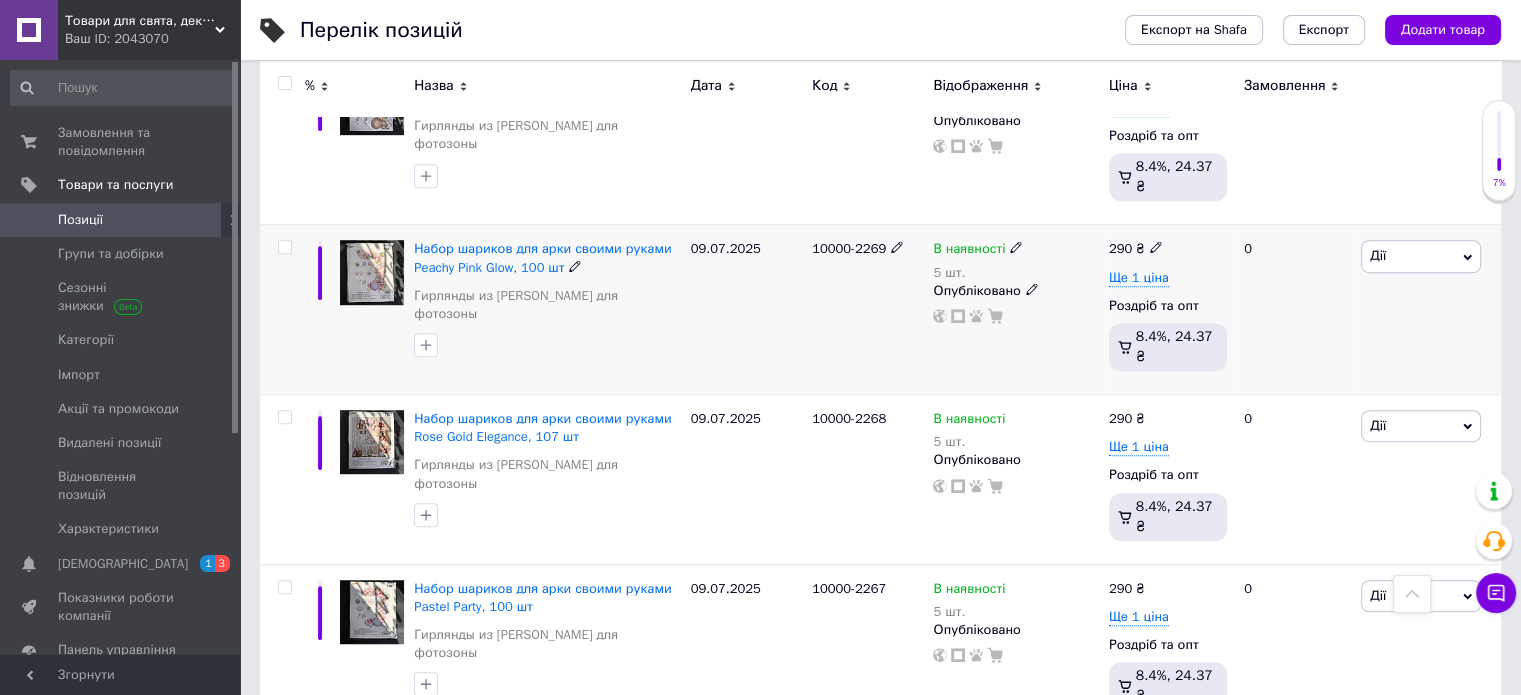 click on "10000-2269" at bounding box center (867, 310) 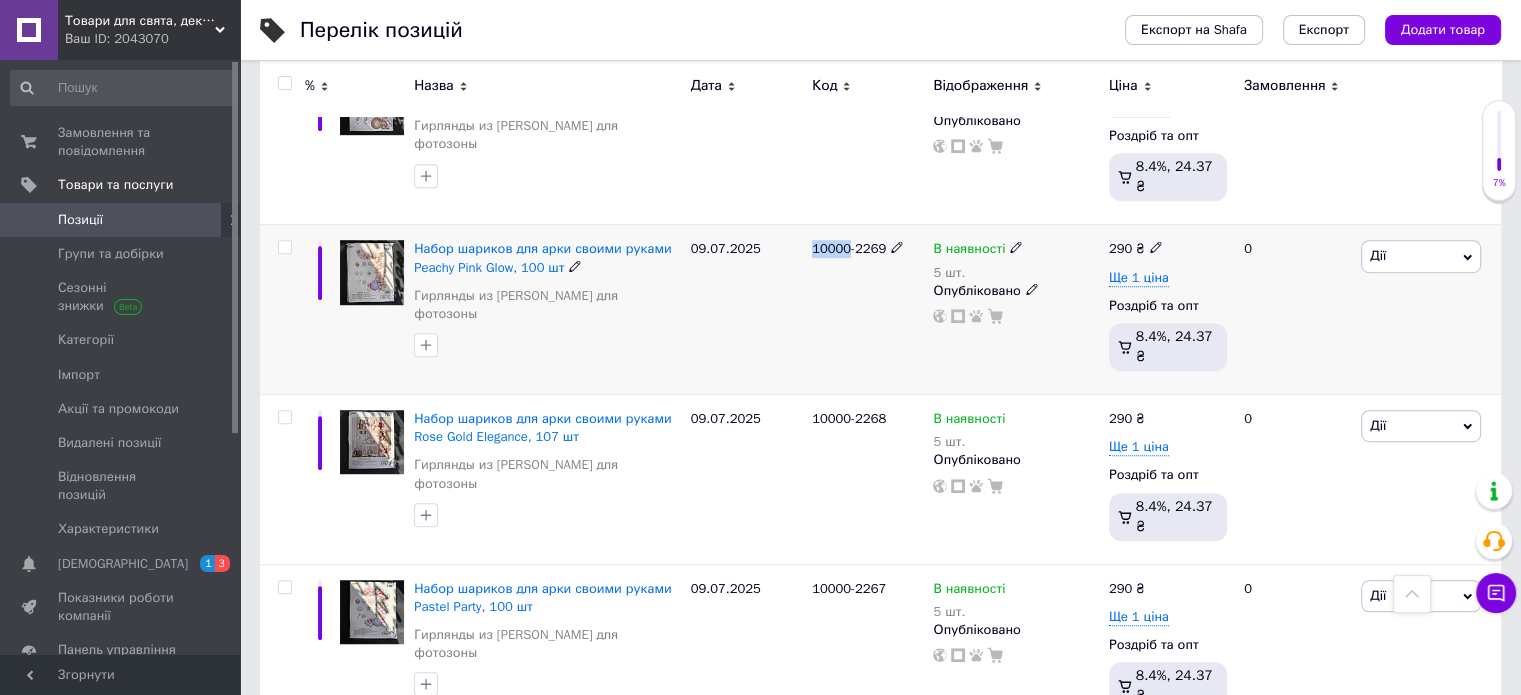 click on "10000-2269" at bounding box center [867, 310] 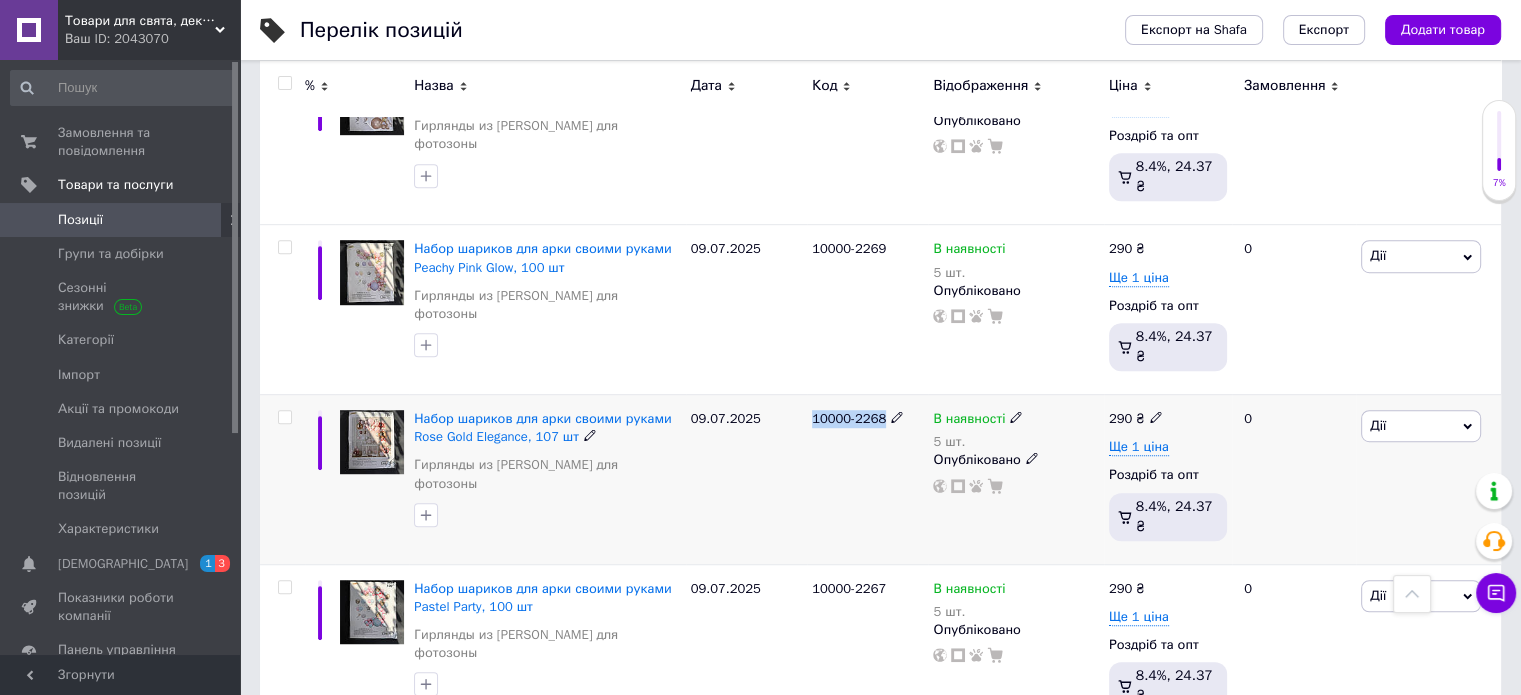 drag, startPoint x: 809, startPoint y: 315, endPoint x: 868, endPoint y: 327, distance: 60.207973 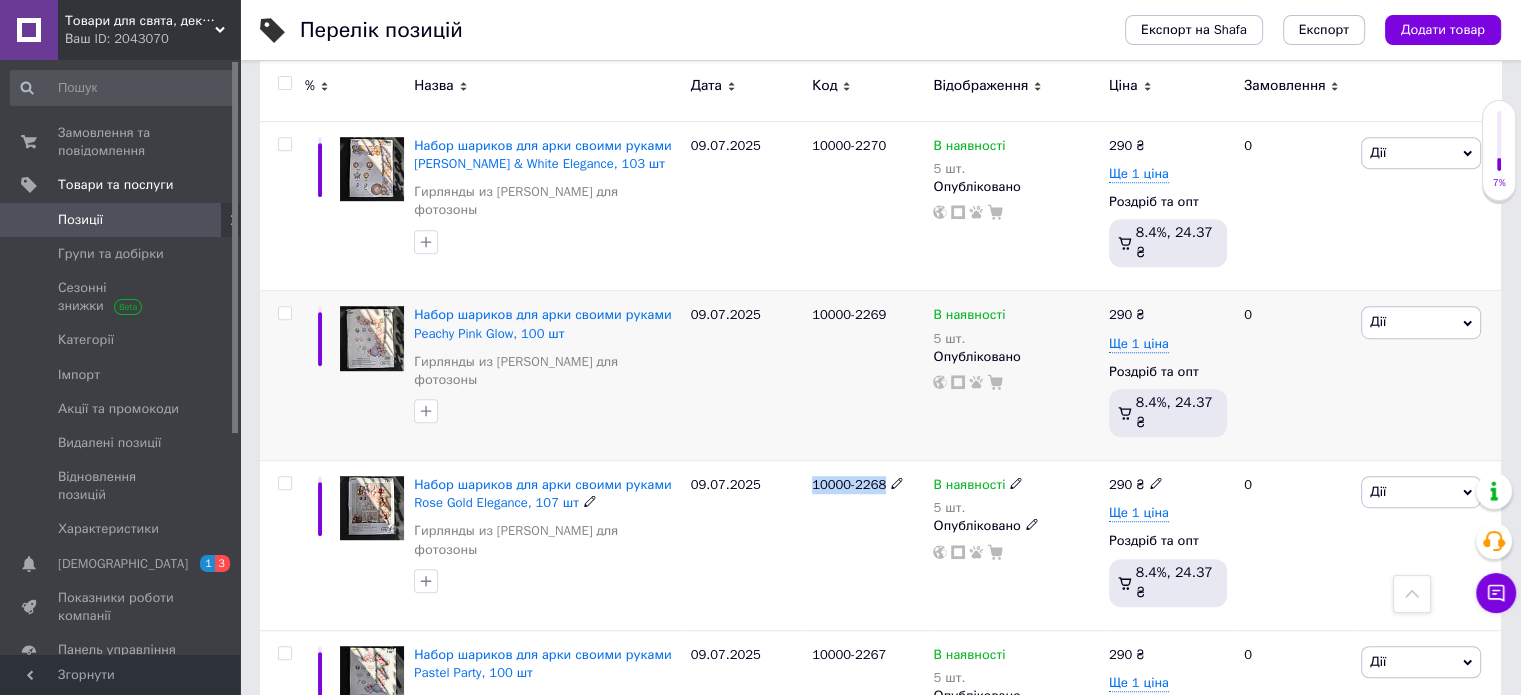 scroll, scrollTop: 1100, scrollLeft: 0, axis: vertical 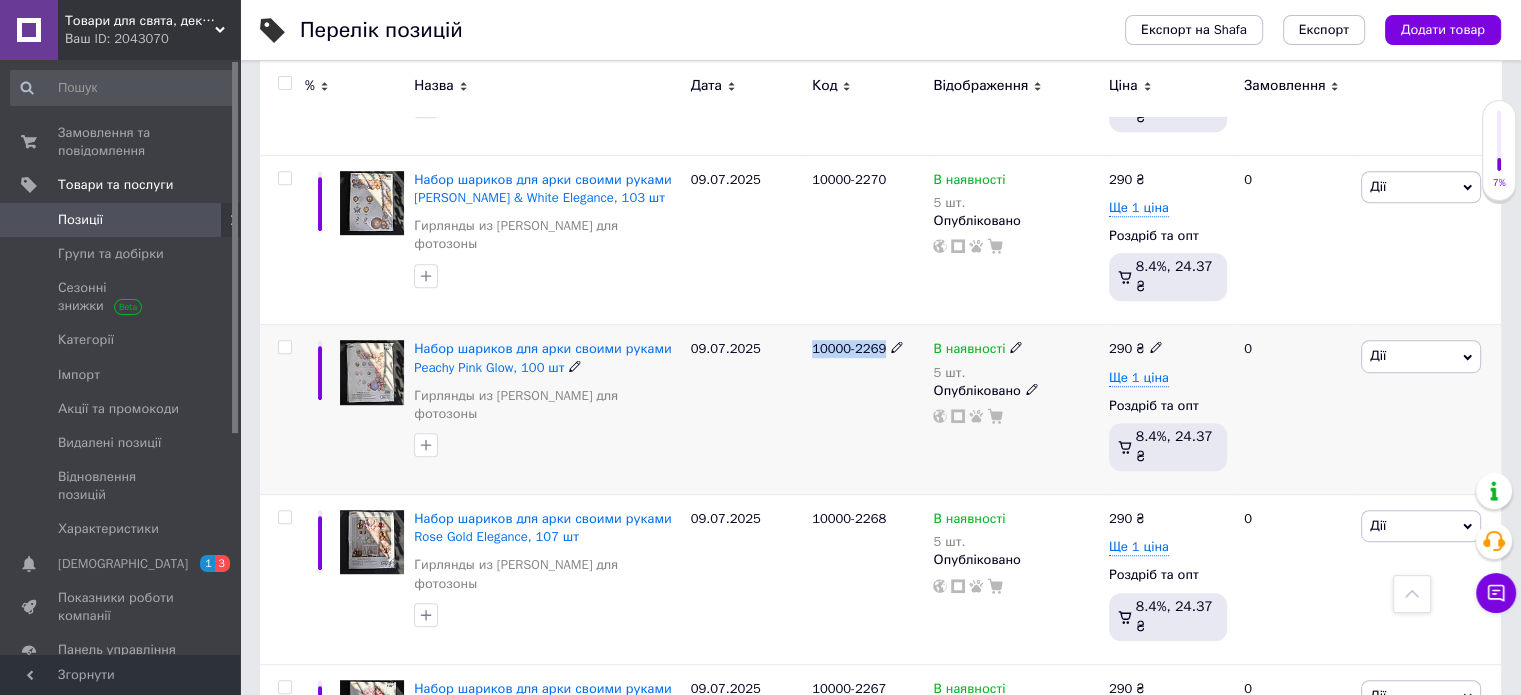 drag, startPoint x: 809, startPoint y: 267, endPoint x: 880, endPoint y: 266, distance: 71.00704 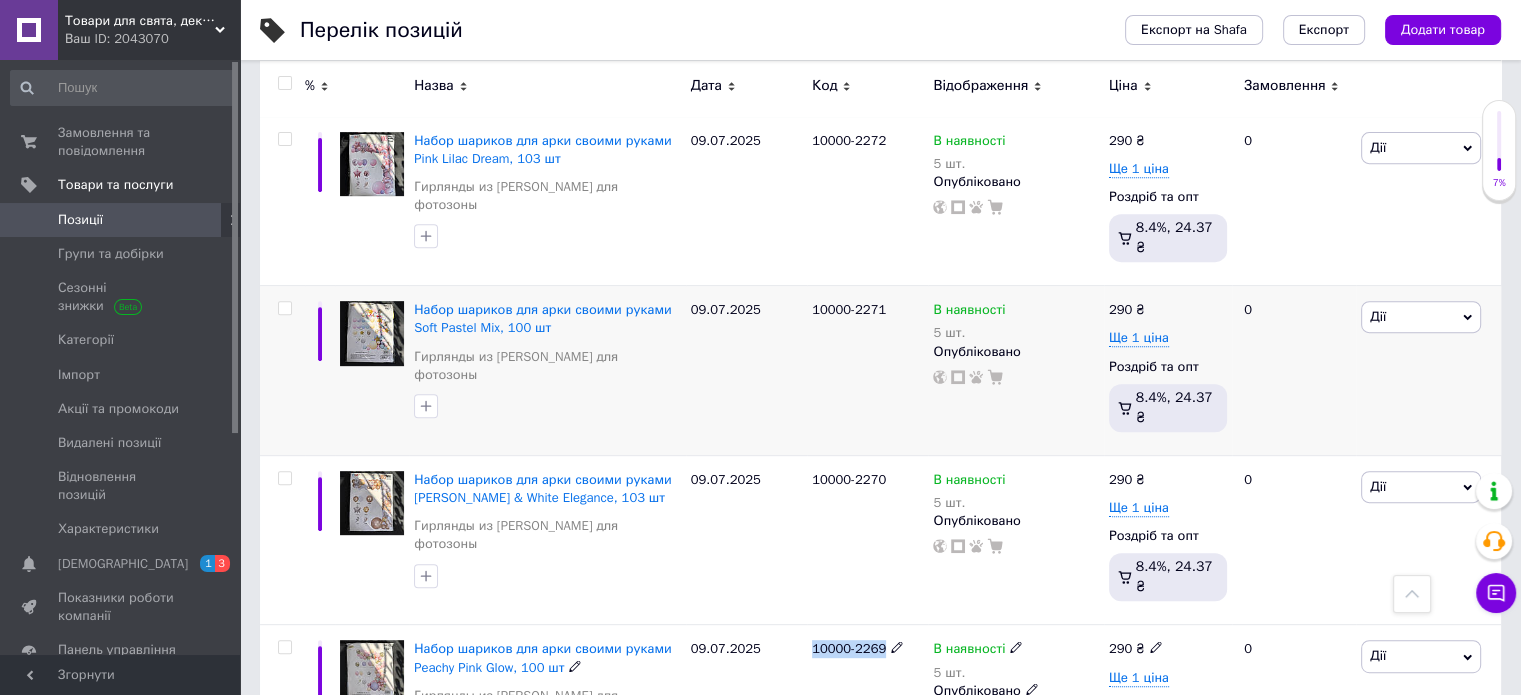 scroll, scrollTop: 800, scrollLeft: 0, axis: vertical 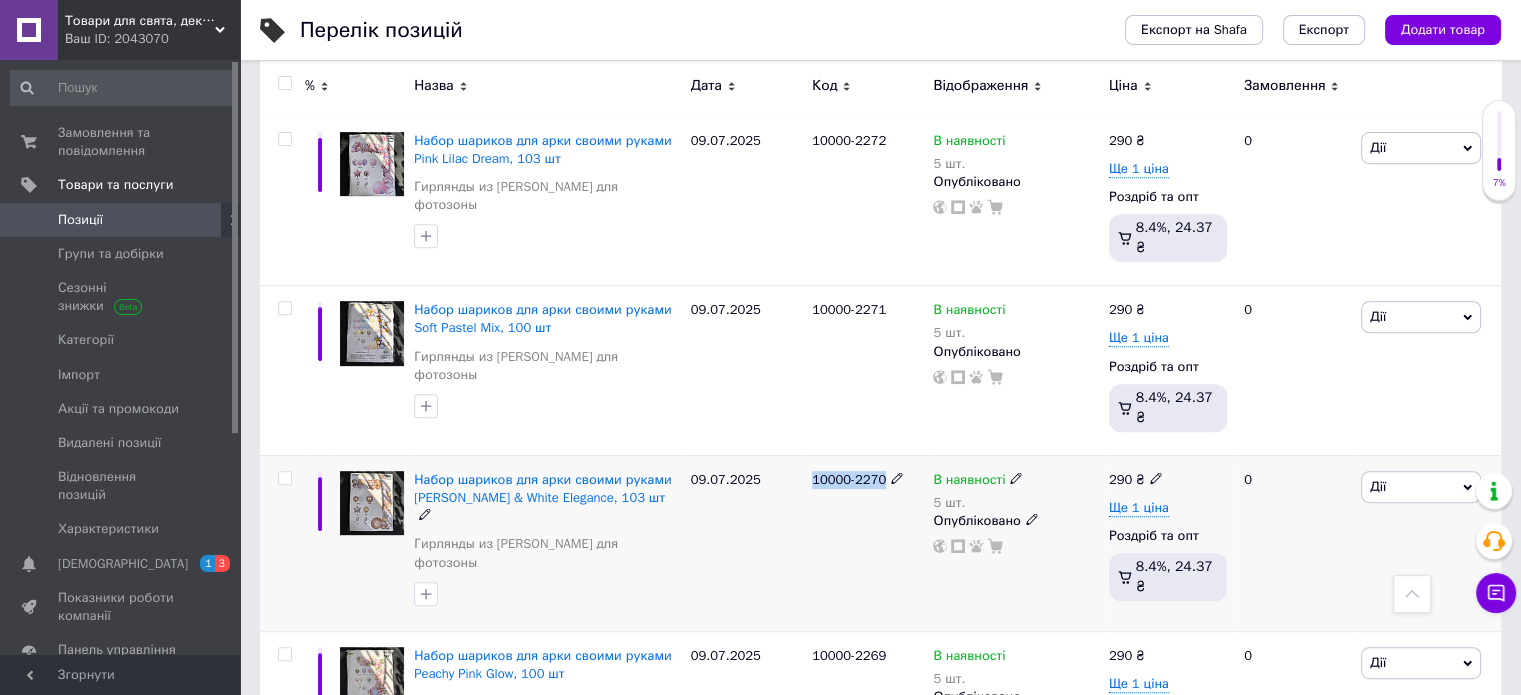 drag, startPoint x: 808, startPoint y: 413, endPoint x: 884, endPoint y: 420, distance: 76.321686 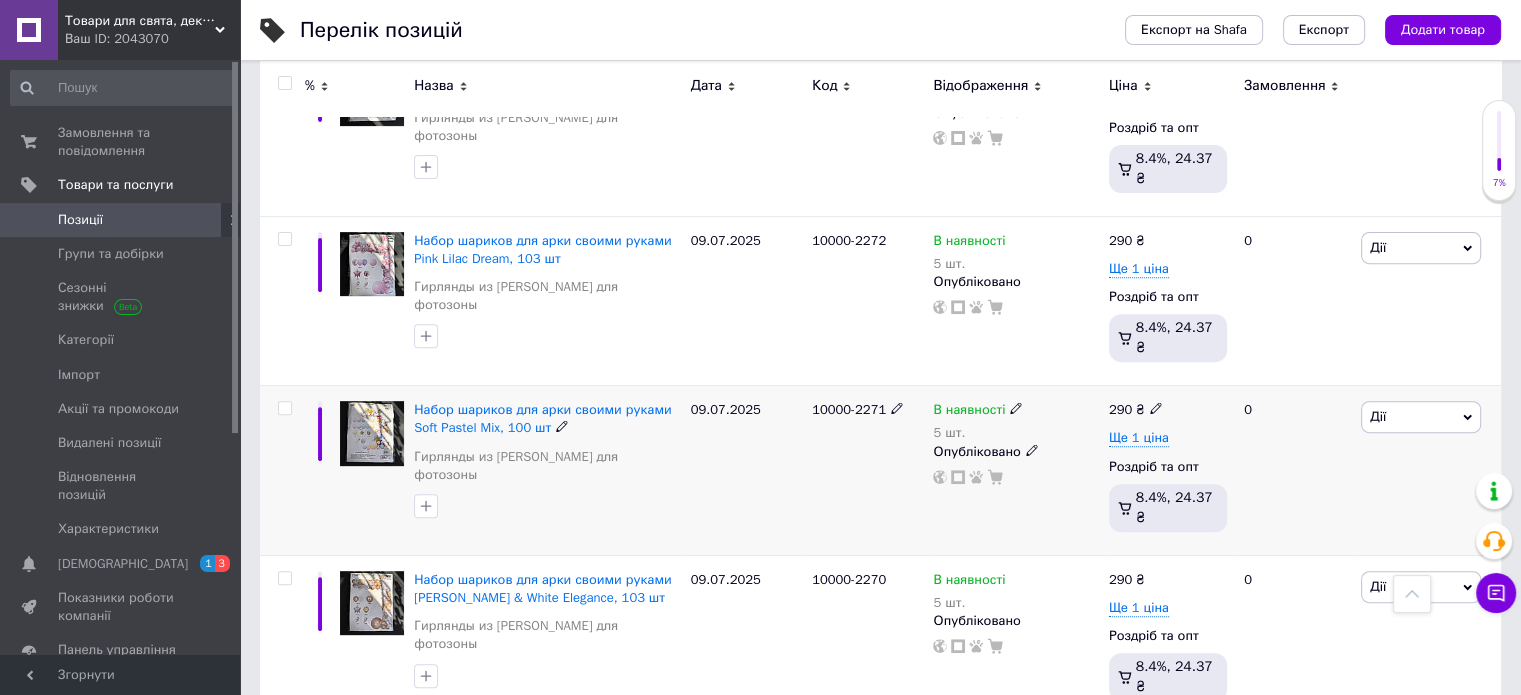 click on "Набор шариков для арки своими руками Soft Pastel Mix, 100 шт Гирлянды из шаров для фотозоны" at bounding box center (547, 471) 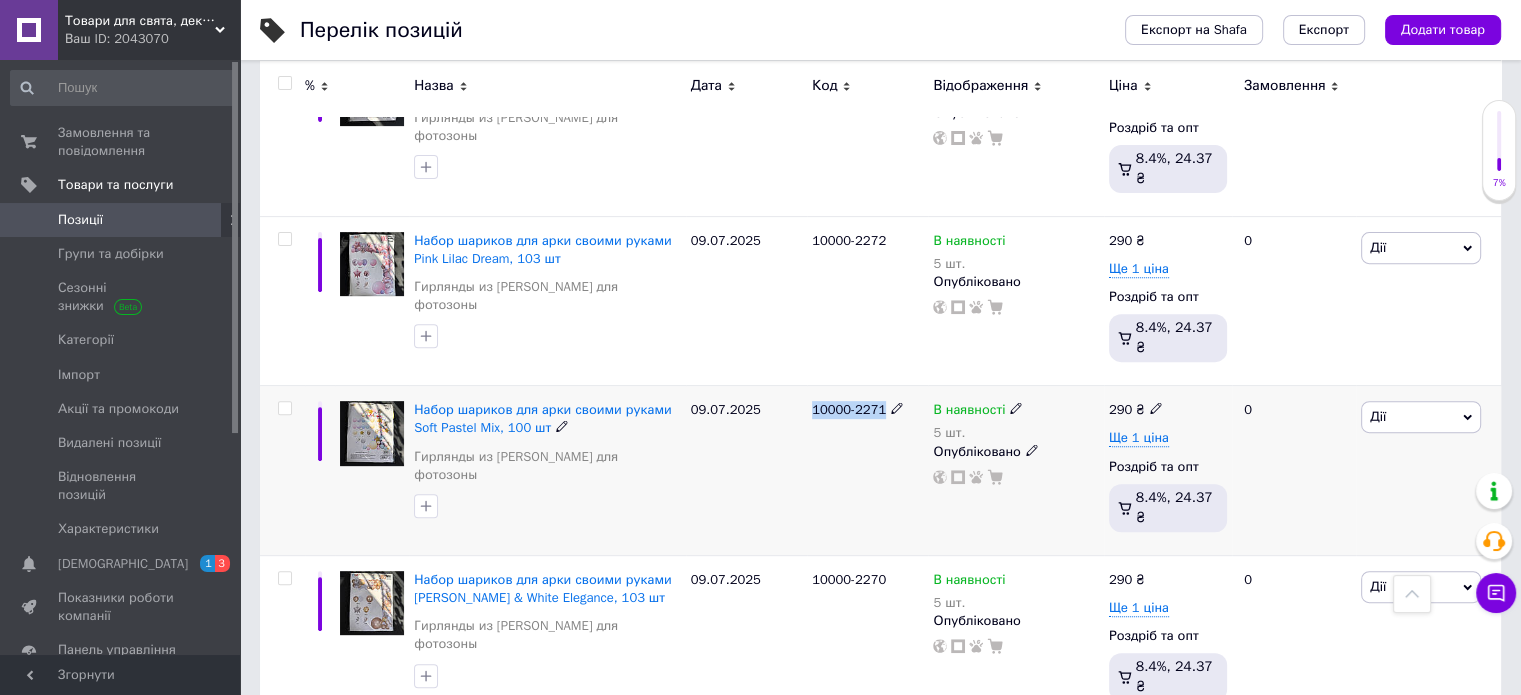 drag, startPoint x: 812, startPoint y: 365, endPoint x: 890, endPoint y: 375, distance: 78.63841 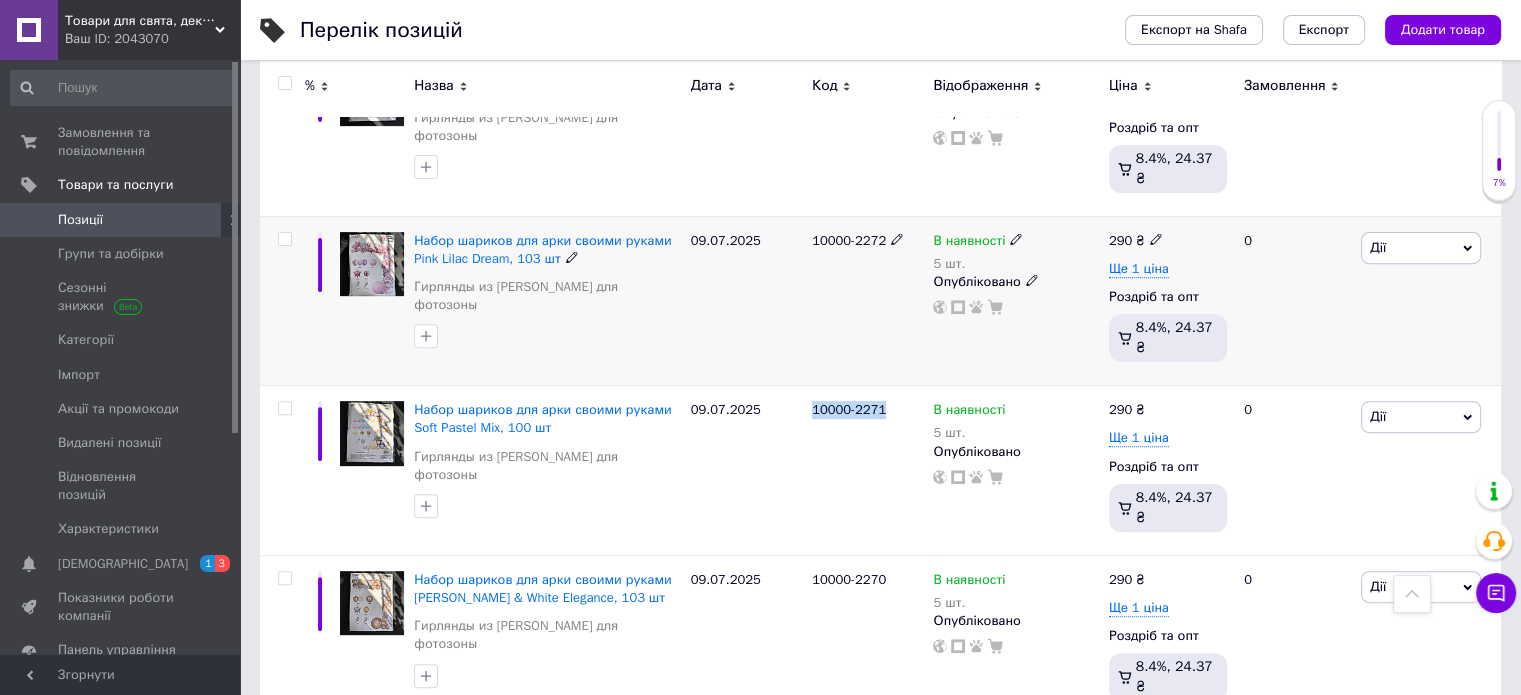 scroll, scrollTop: 600, scrollLeft: 0, axis: vertical 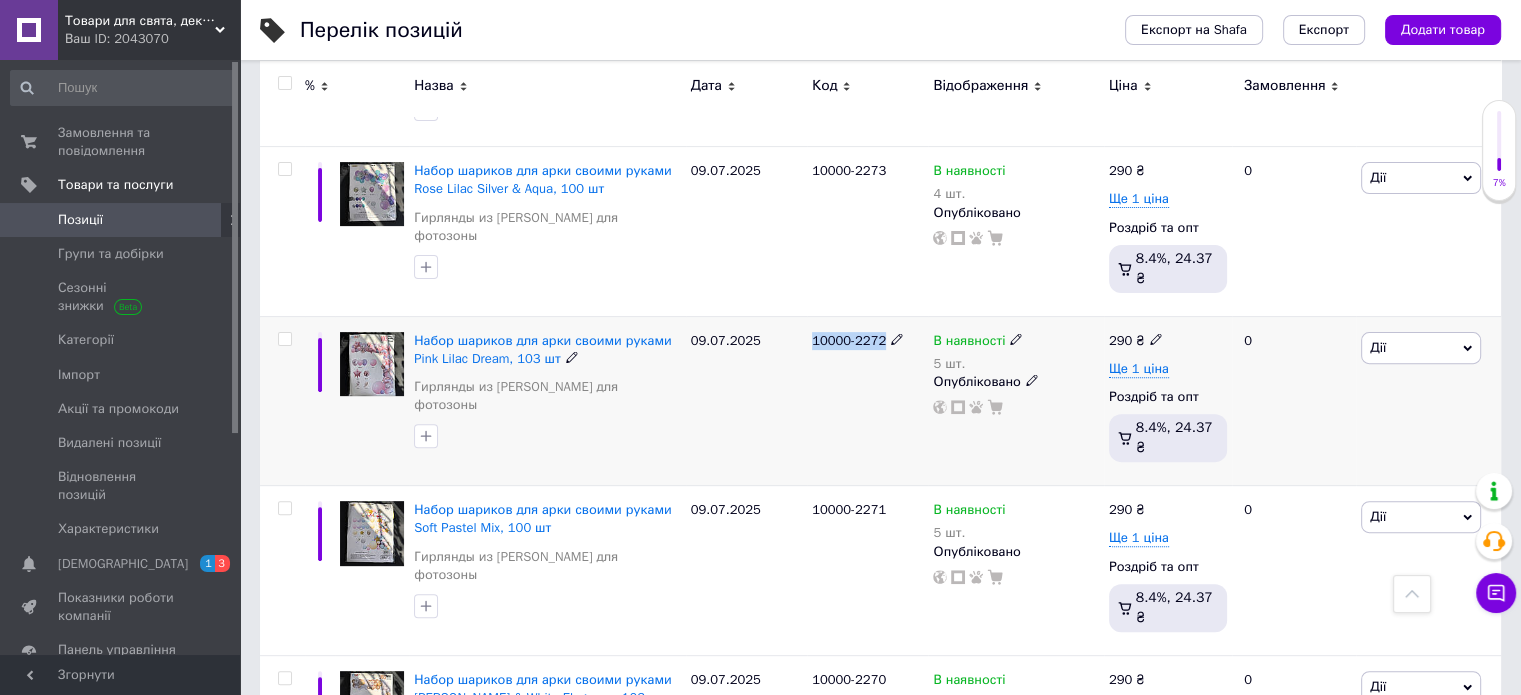 drag, startPoint x: 798, startPoint y: 321, endPoint x: 881, endPoint y: 303, distance: 84.92938 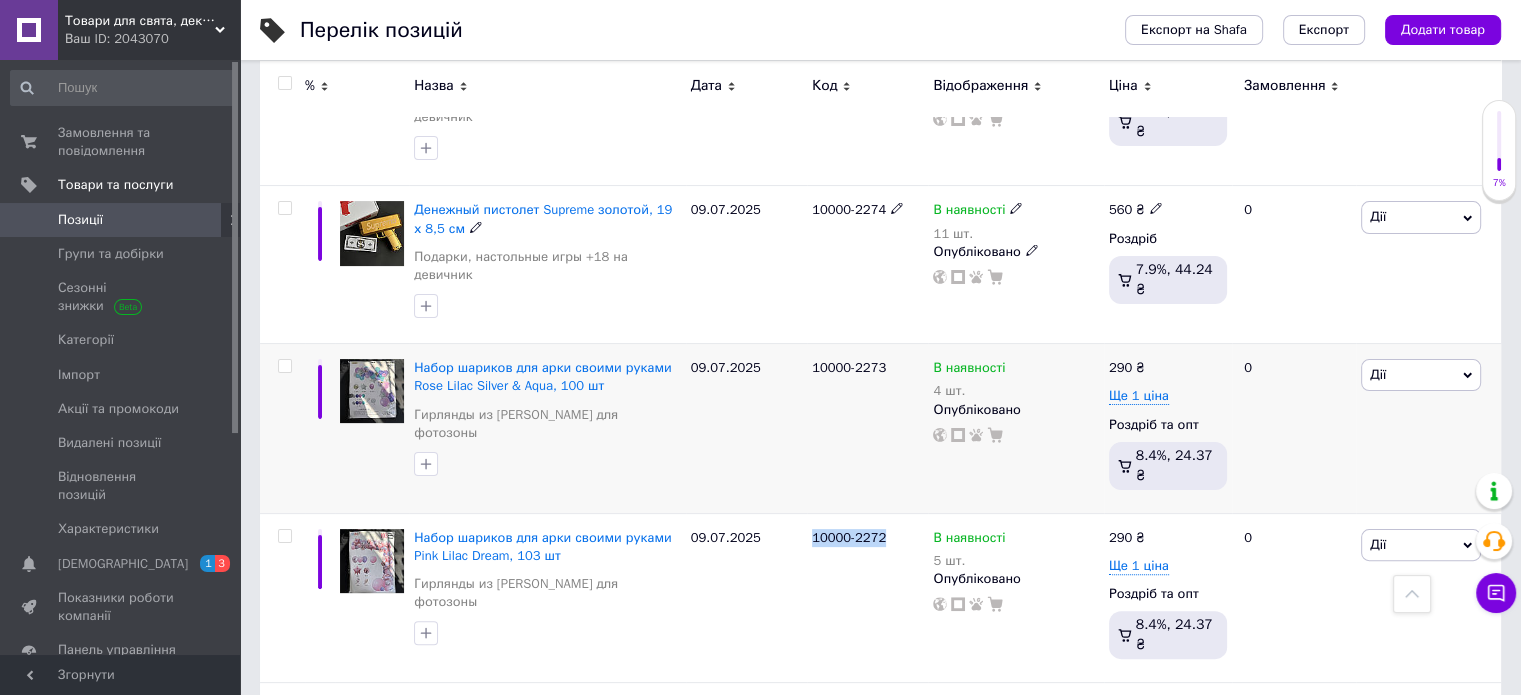 scroll, scrollTop: 400, scrollLeft: 0, axis: vertical 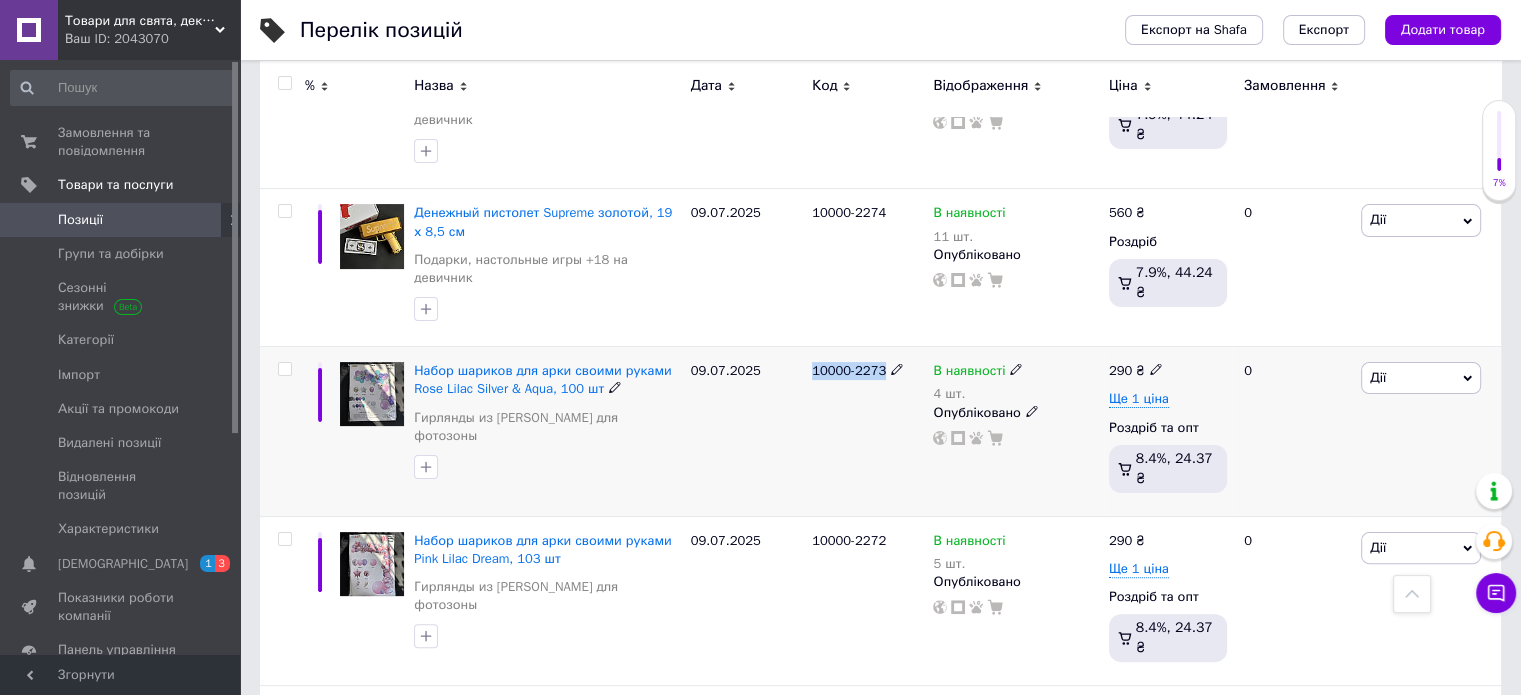 drag, startPoint x: 806, startPoint y: 362, endPoint x: 900, endPoint y: 379, distance: 95.524864 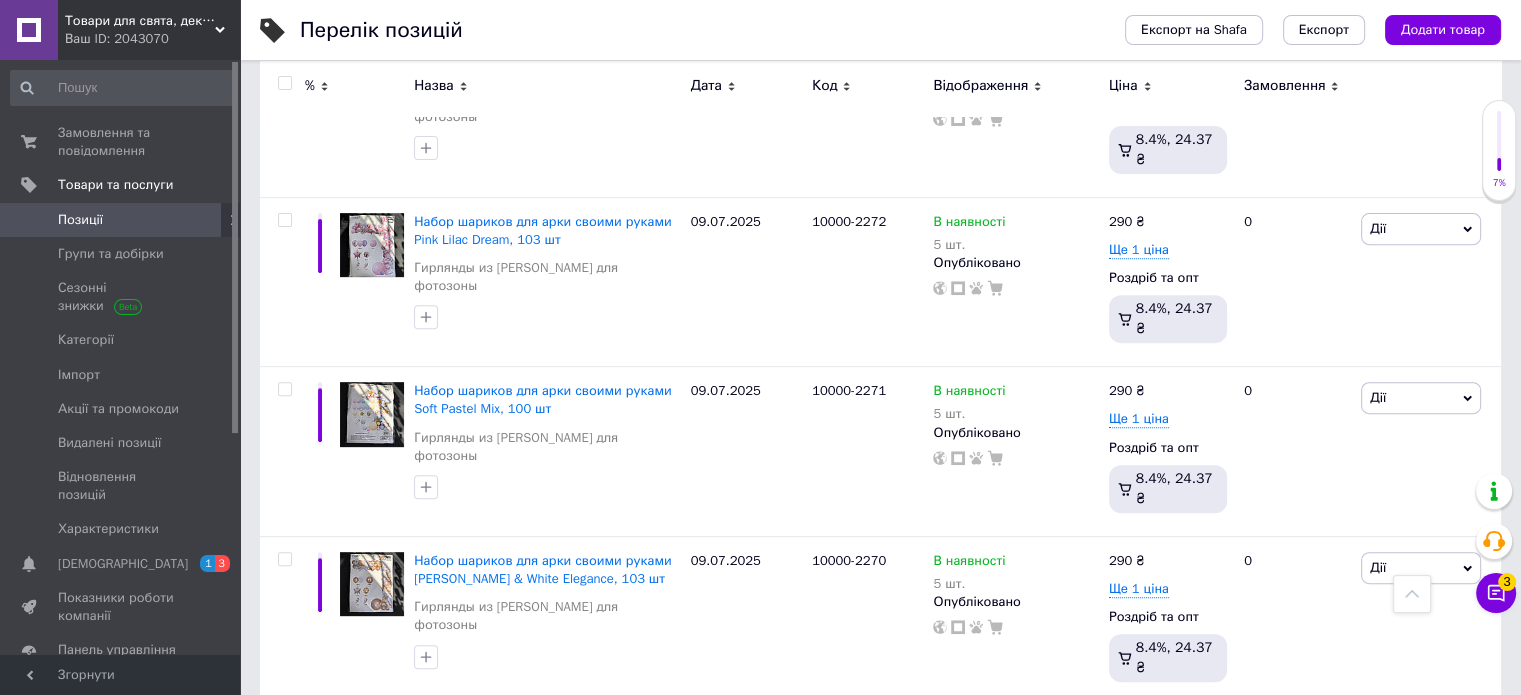 scroll, scrollTop: 700, scrollLeft: 0, axis: vertical 